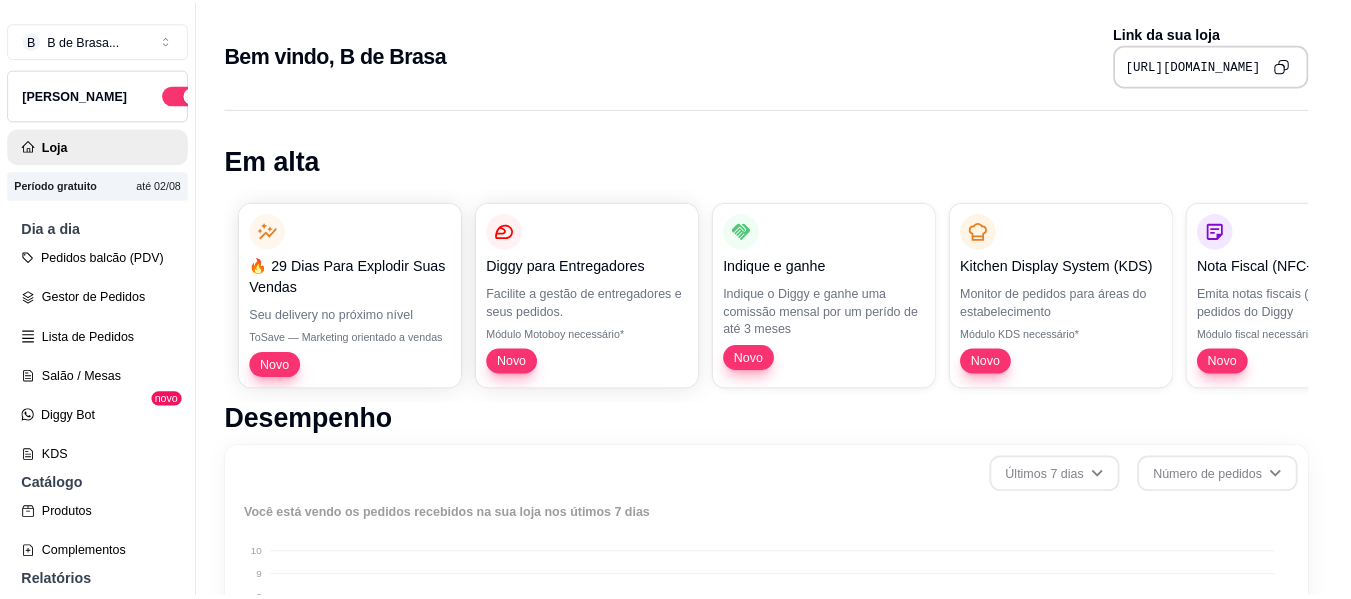 scroll, scrollTop: 0, scrollLeft: 0, axis: both 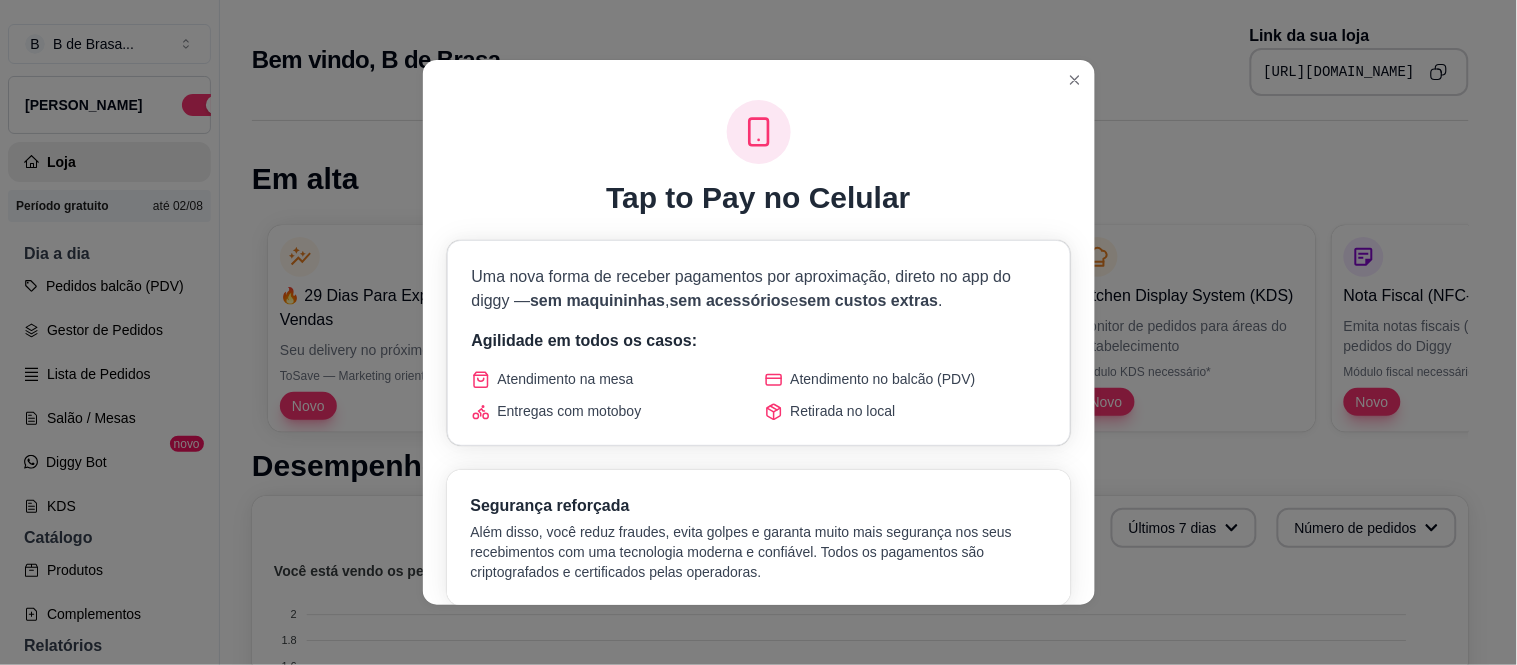 click on "Tap to Pay no Celular Uma nova forma de receber pagamentos por aproximação, direto no app do diggy —  sem maquininhas ,  sem acessórios  e  sem custos extras . Agilidade em todos os casos: Atendimento na mesa Atendimento no balcão (PDV) Entregas com motoboy Retirada no local Segurança reforçada Além disso, você reduz fraudes, evita golpes e garanta muito mais segurança nos seus recebimentos com uma tecnologia moderna e confiável. Todos os pagamentos são criptografados e certificados pelas operadoras. Mais agilidade Atendimento rápido em qualquer lugar Mais segurança Tecnologia antifraude e confiável Benefícios exclusivos Sem necessidade de maquininhas físicas Processamento instantâneo dos pagamentos Compatível com todos os cartões contactless Relatórios integrados e detalhados LISTA DE ESPERA COM ACESSO PRIORITÁRIO Estamos reunindo interessados para liberar essa novidade. Você terá prioridade no acesso. Entrar na lista de espera → Vagas limitadas • Liberação progressiva" at bounding box center [758, 332] 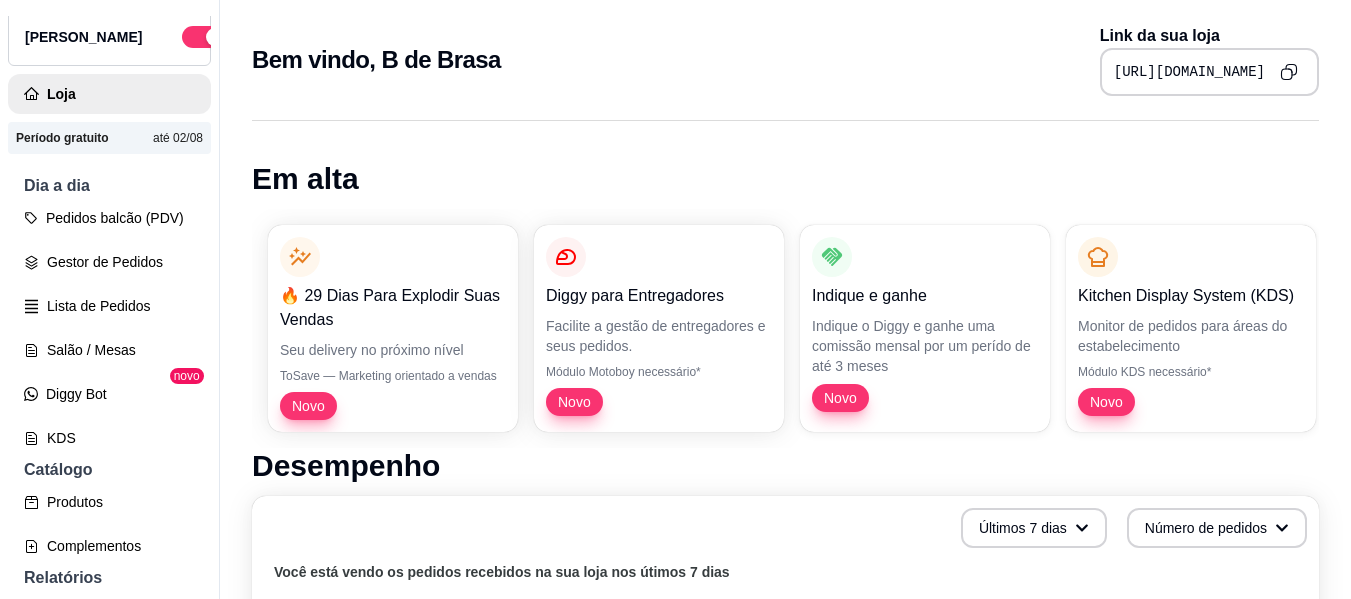 click on "até 02/08" at bounding box center (178, 138) 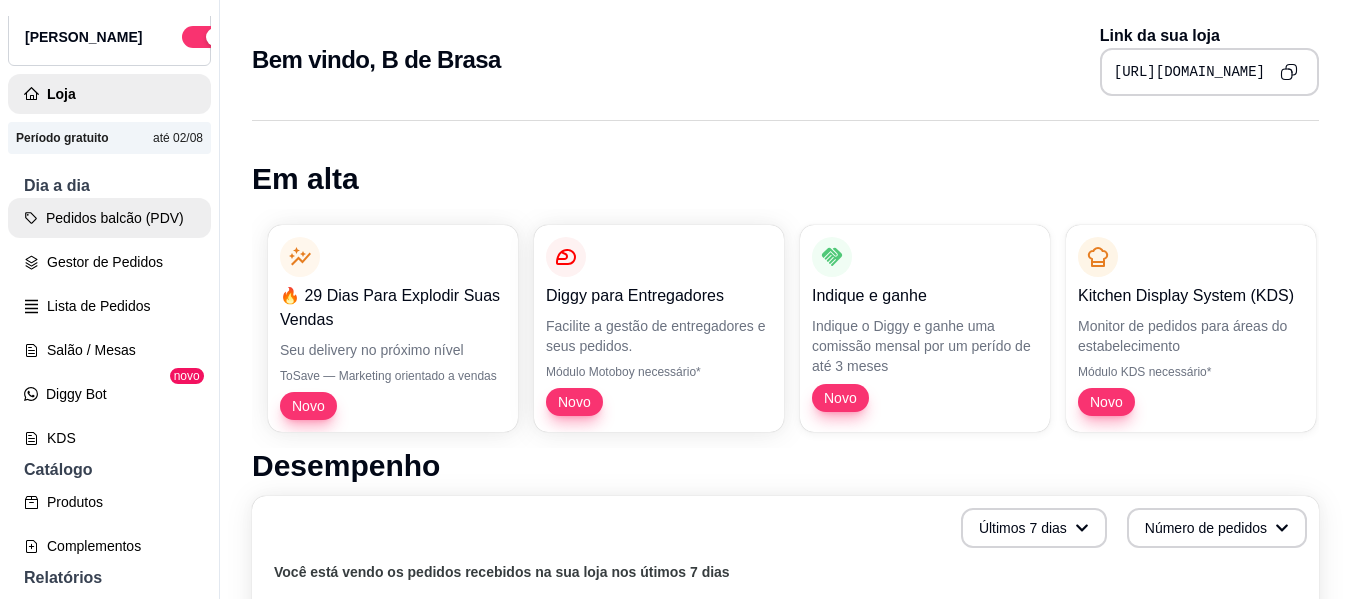 type 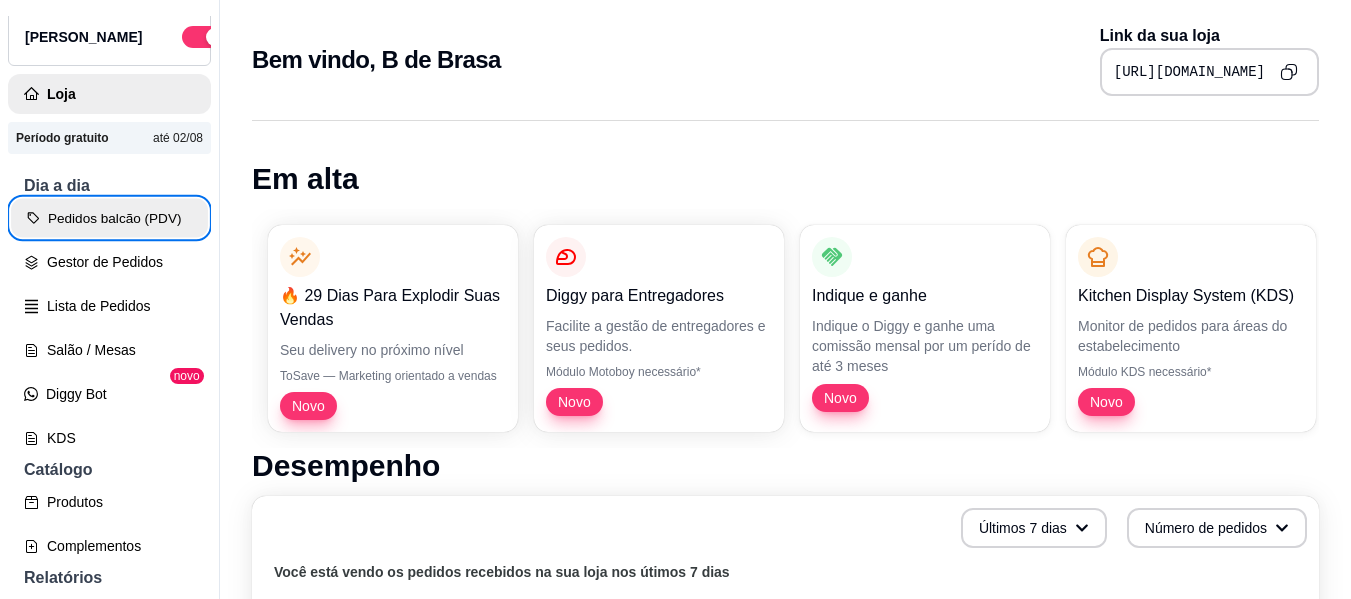 click on "Pedidos balcão (PDV)" at bounding box center (109, 218) 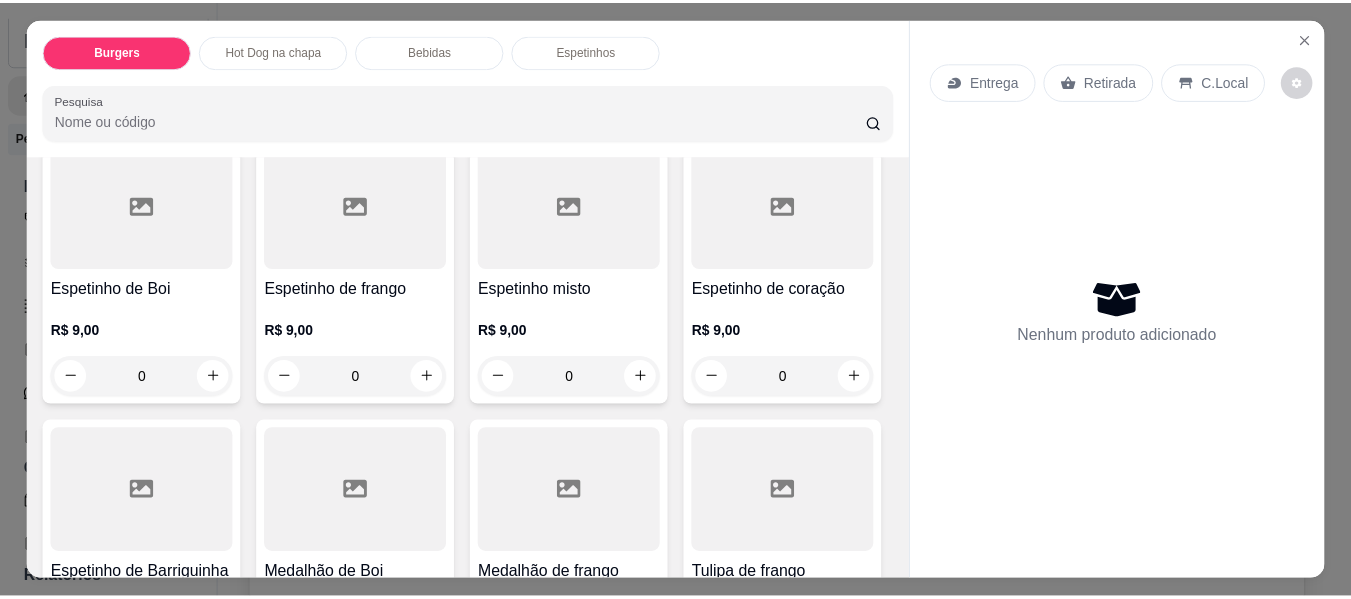 scroll, scrollTop: 1154, scrollLeft: 0, axis: vertical 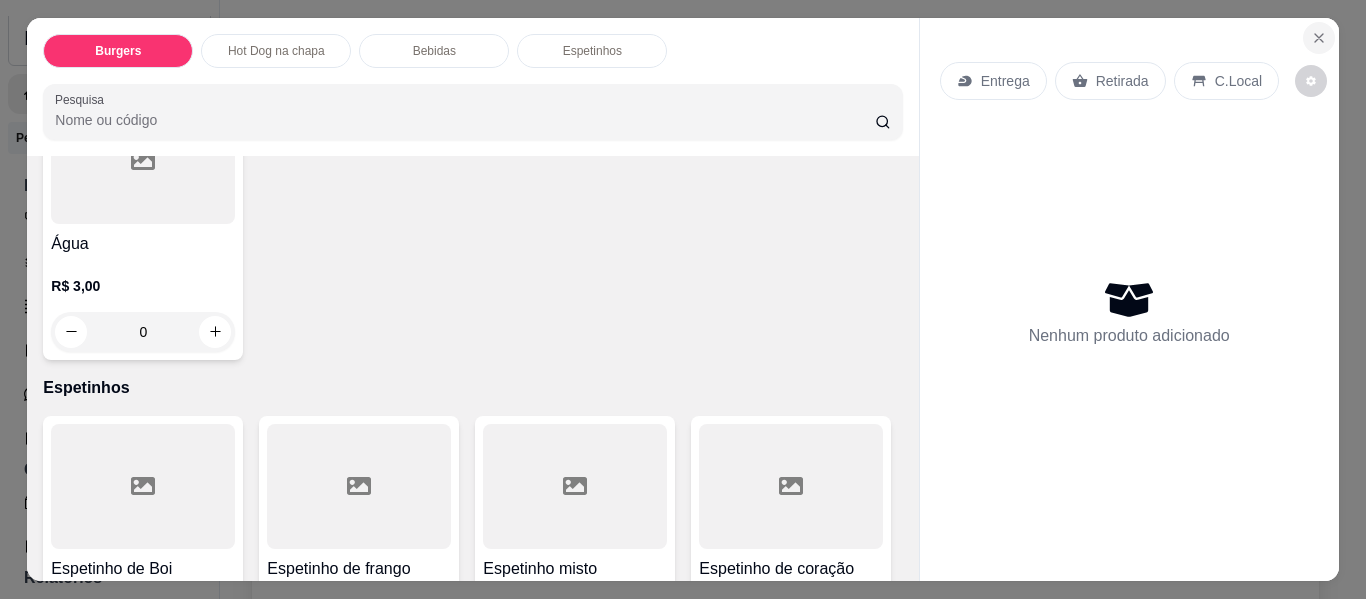 type 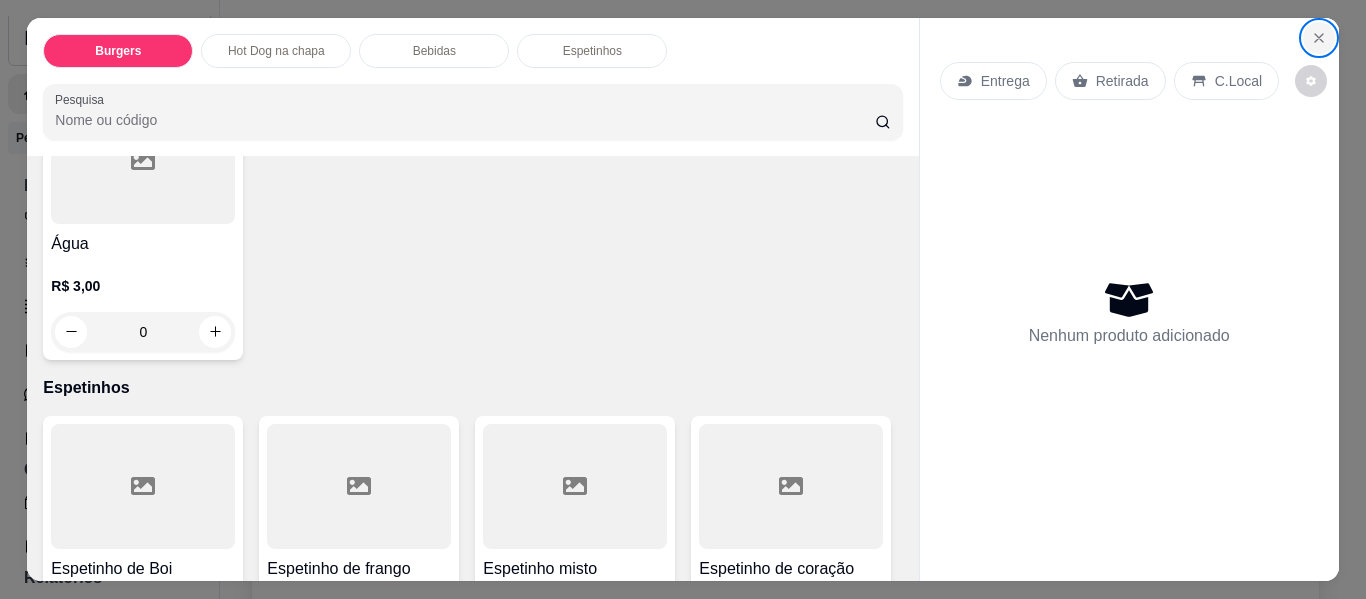 click 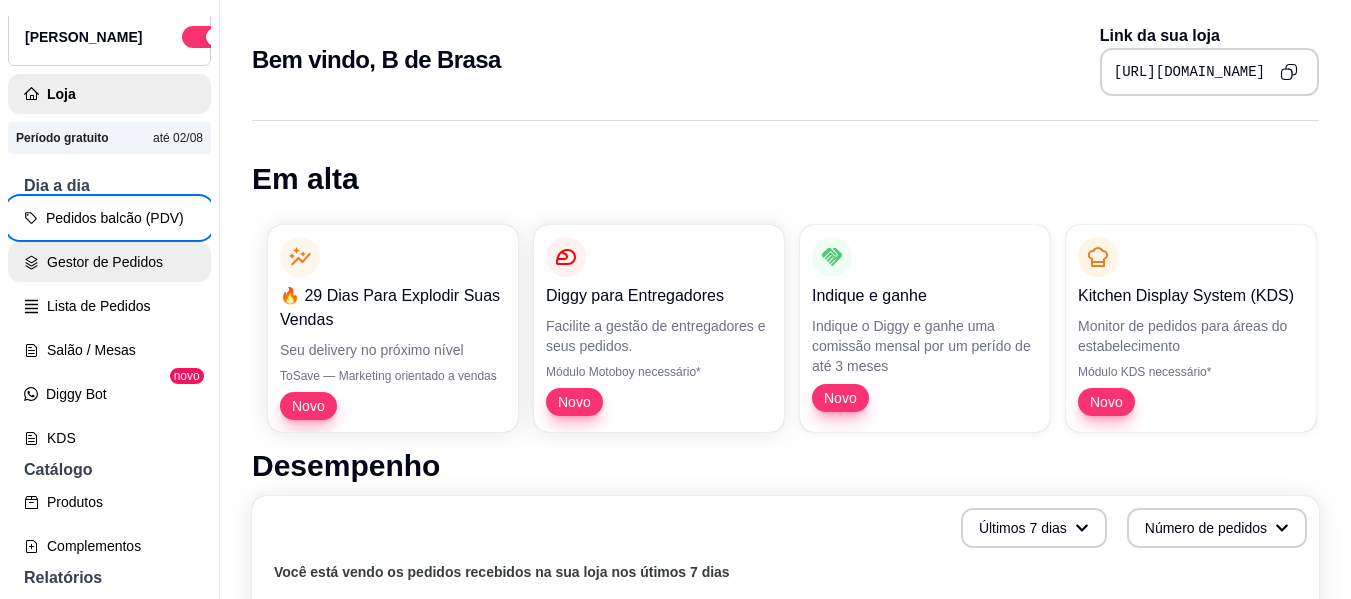 click on "Gestor de Pedidos" at bounding box center [109, 262] 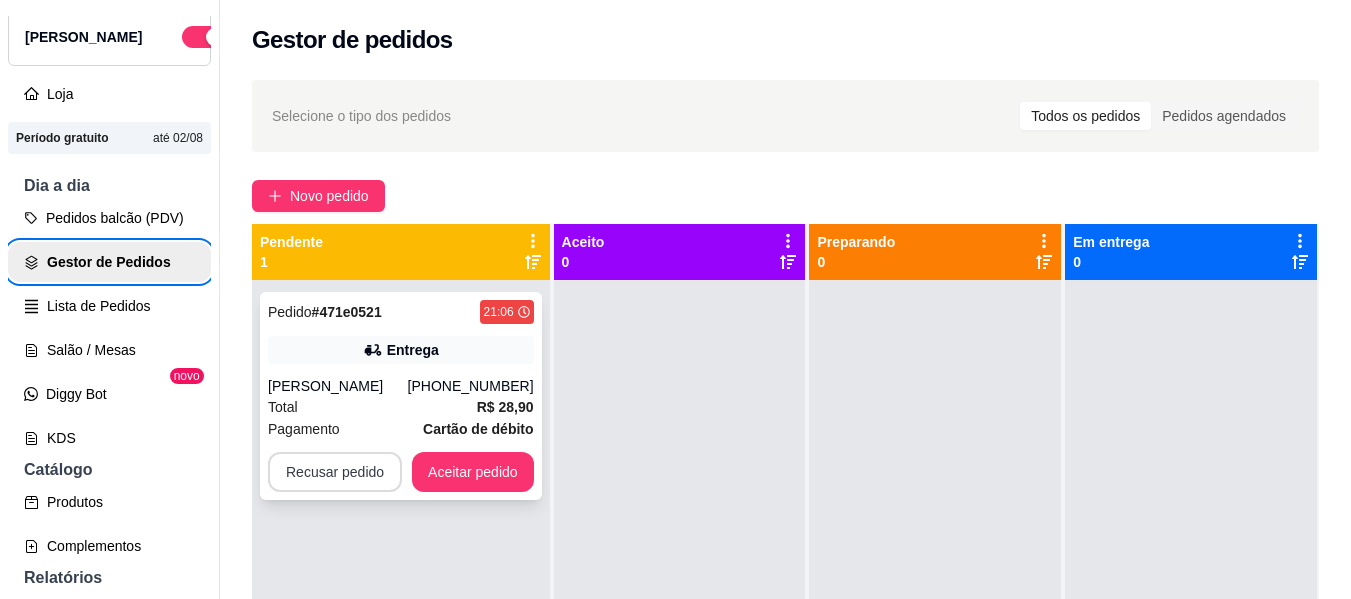 type 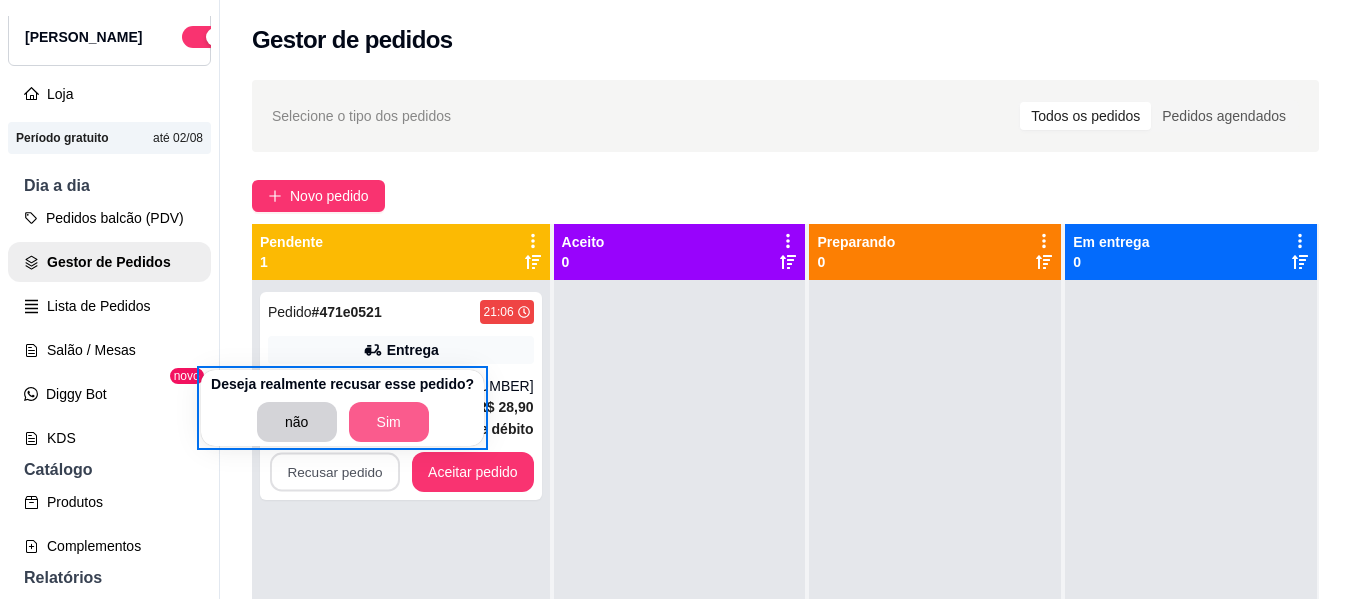 type 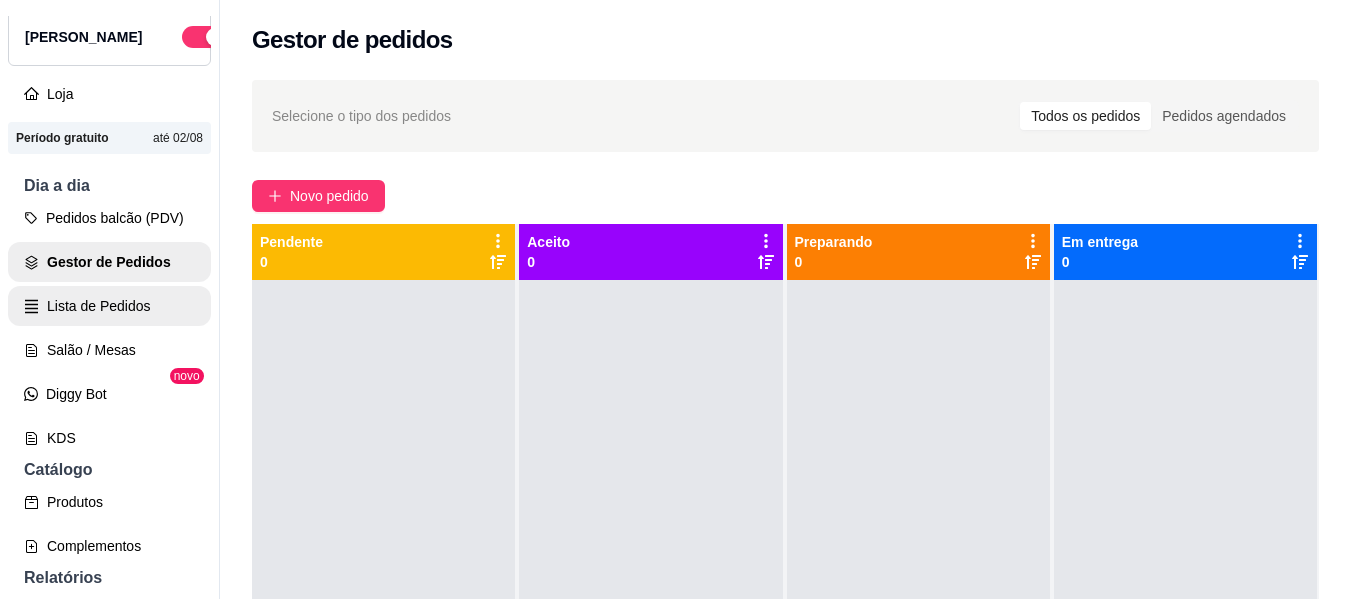 click on "Lista de Pedidos" at bounding box center [109, 306] 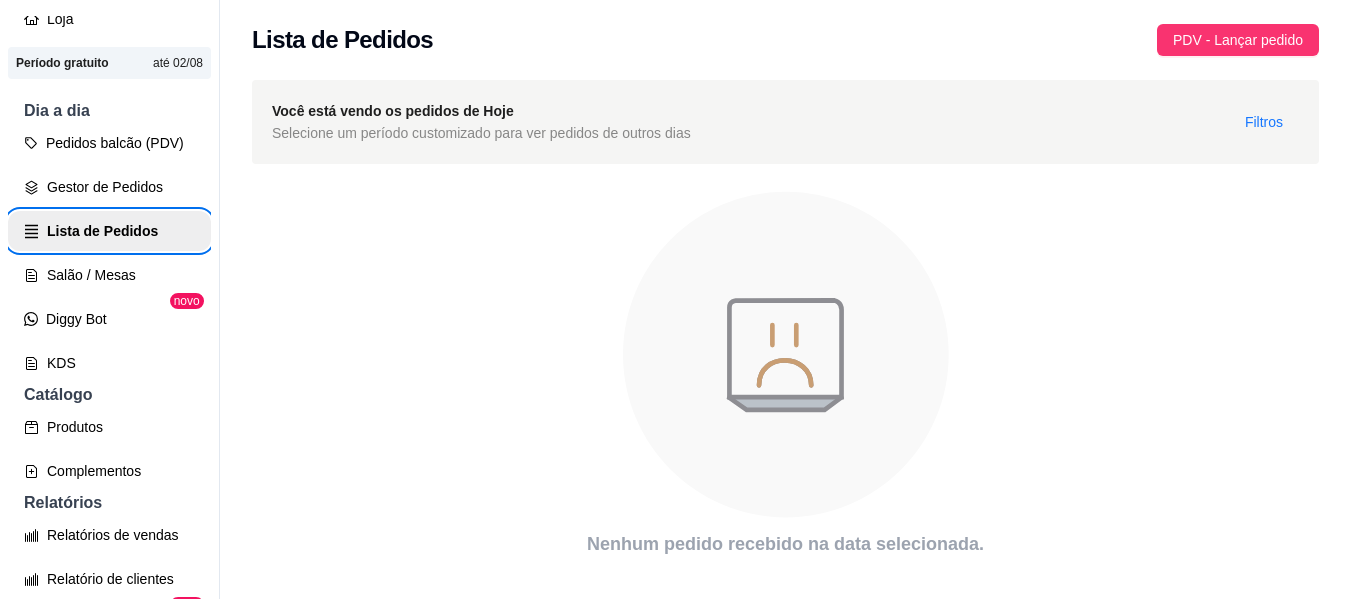 scroll, scrollTop: 148, scrollLeft: 0, axis: vertical 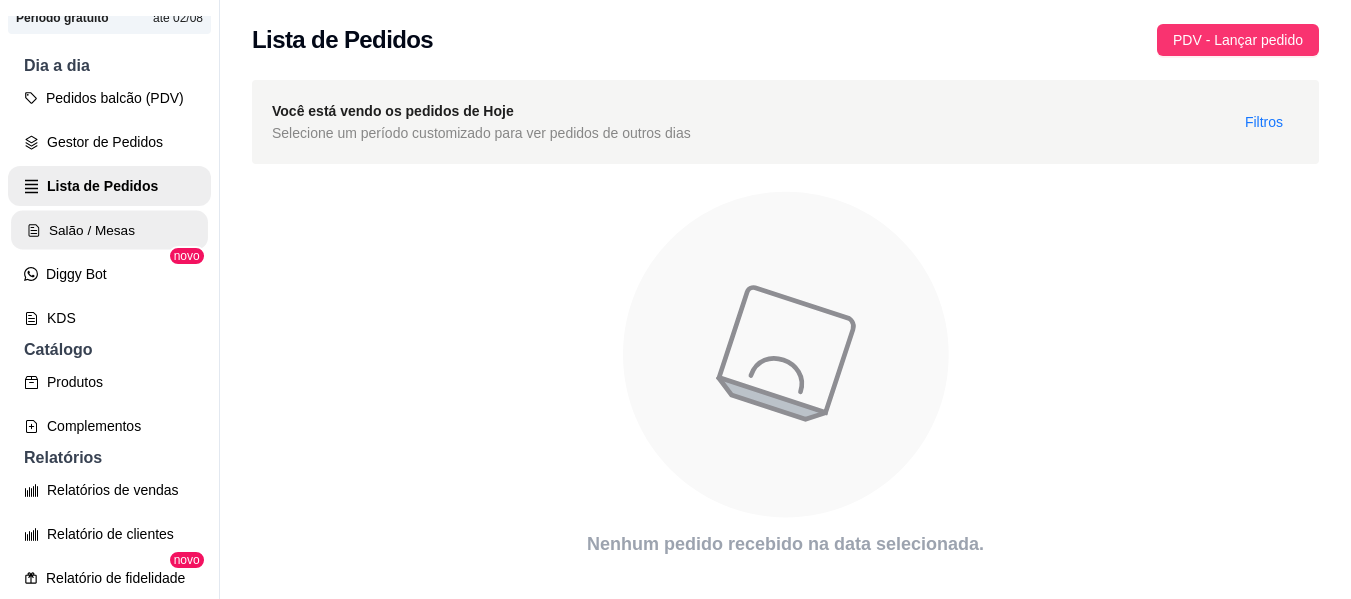 click on "Salão / Mesas" at bounding box center (109, 230) 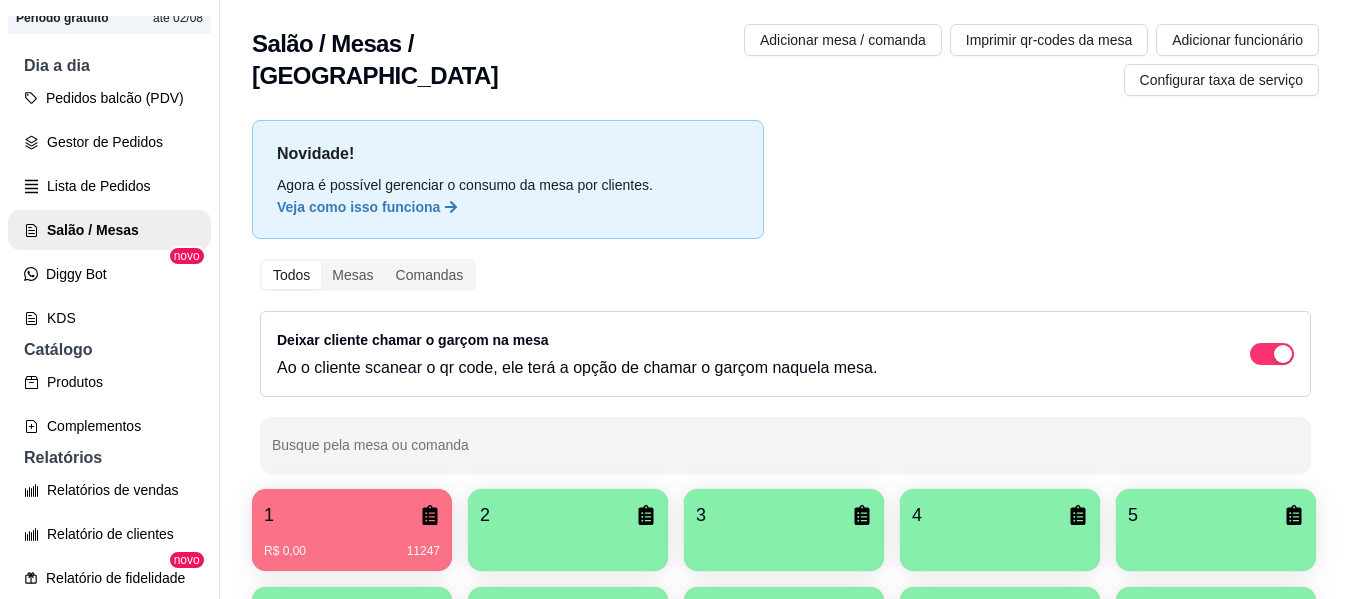 click 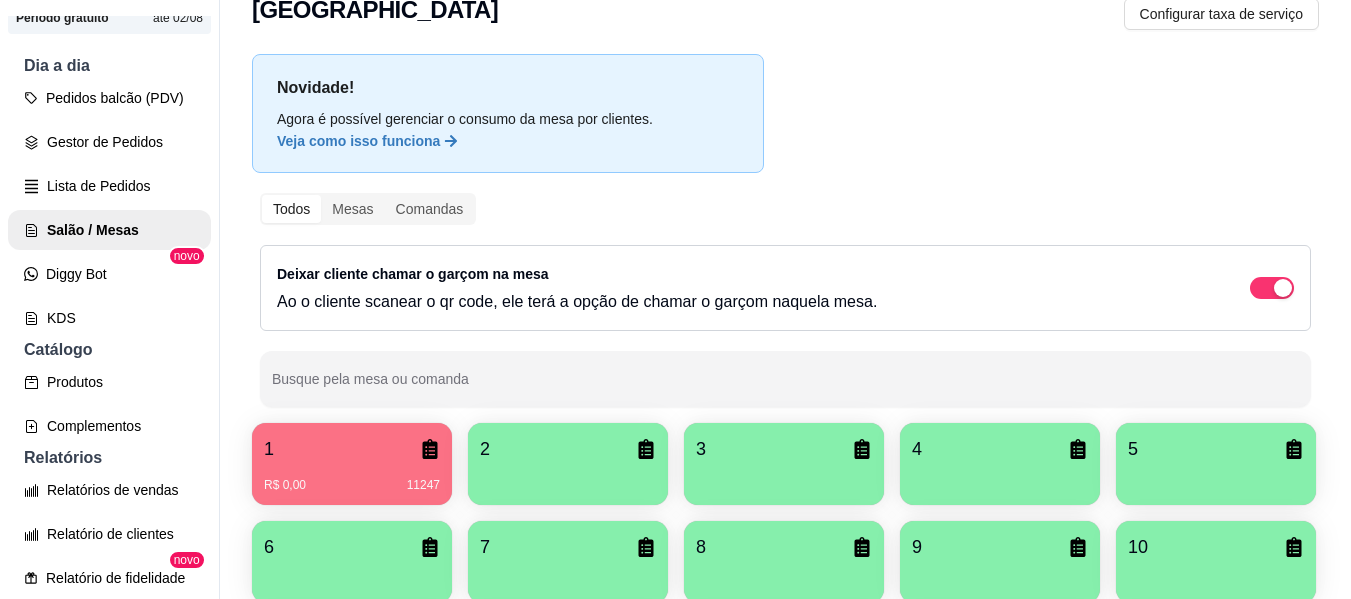 scroll, scrollTop: 97, scrollLeft: 0, axis: vertical 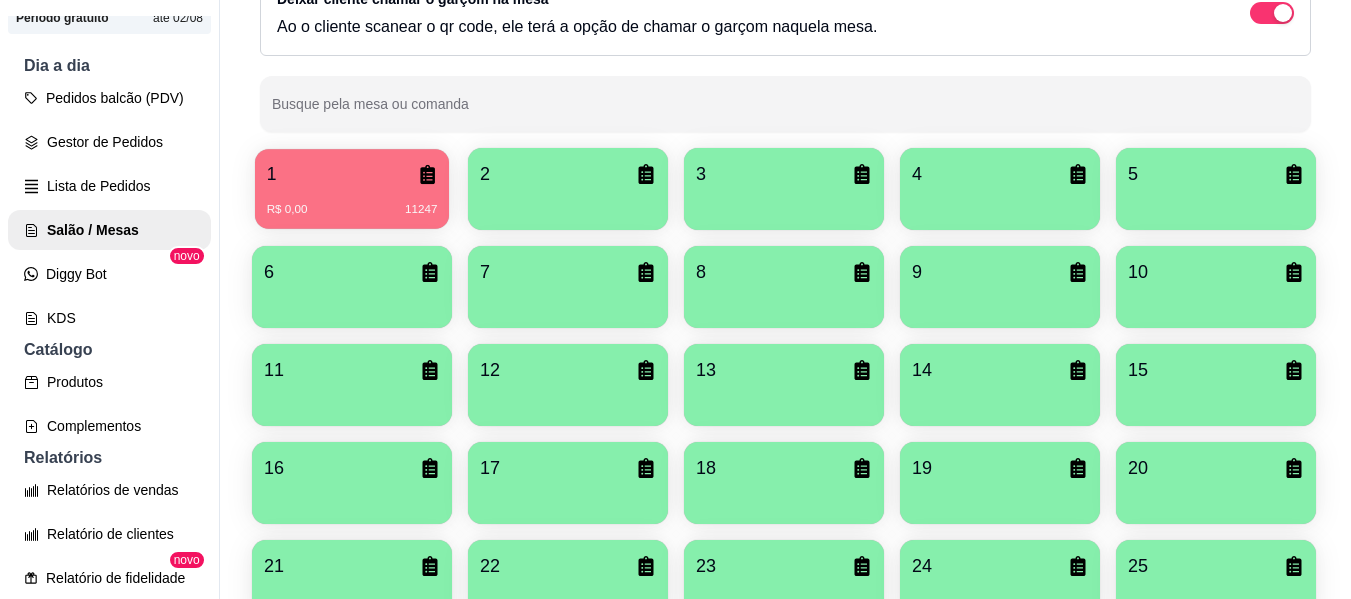 click 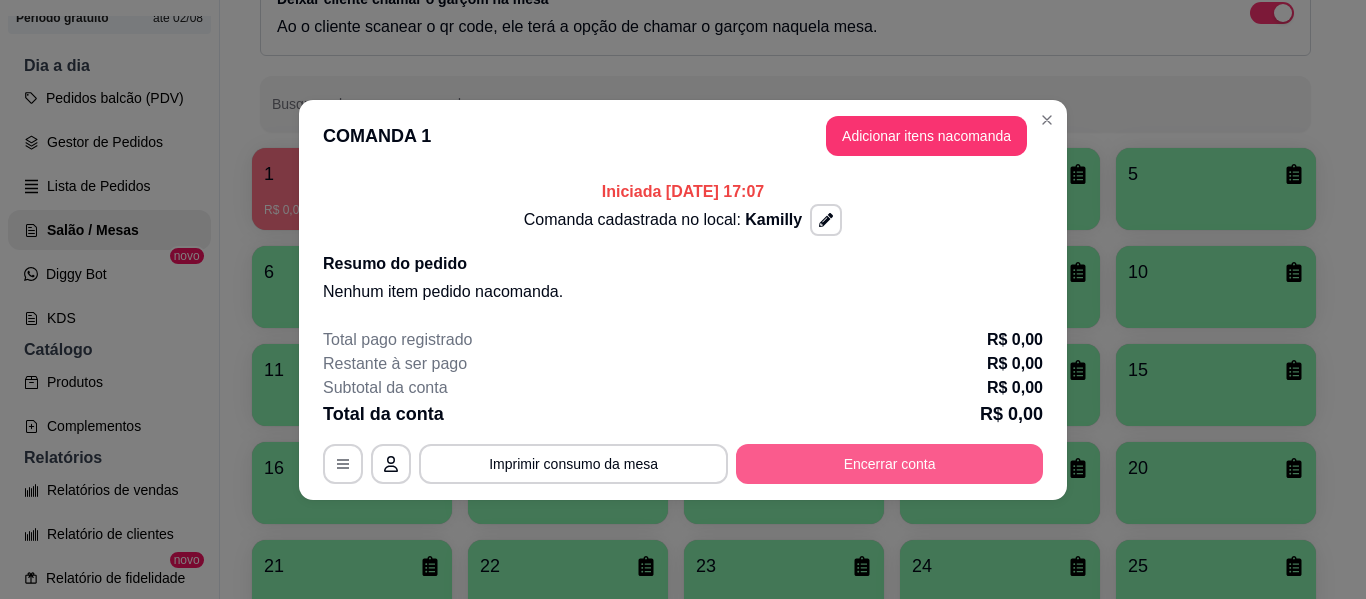 click on "Encerrar conta" at bounding box center [889, 464] 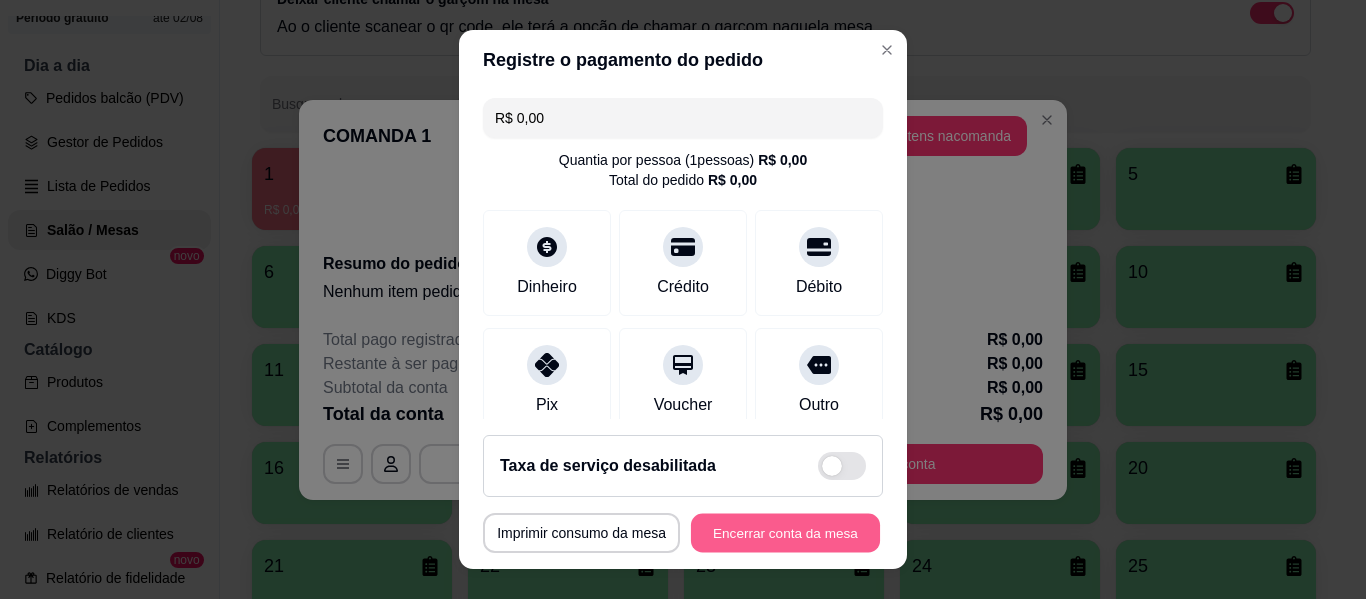 click on "Encerrar conta da mesa" at bounding box center (785, 533) 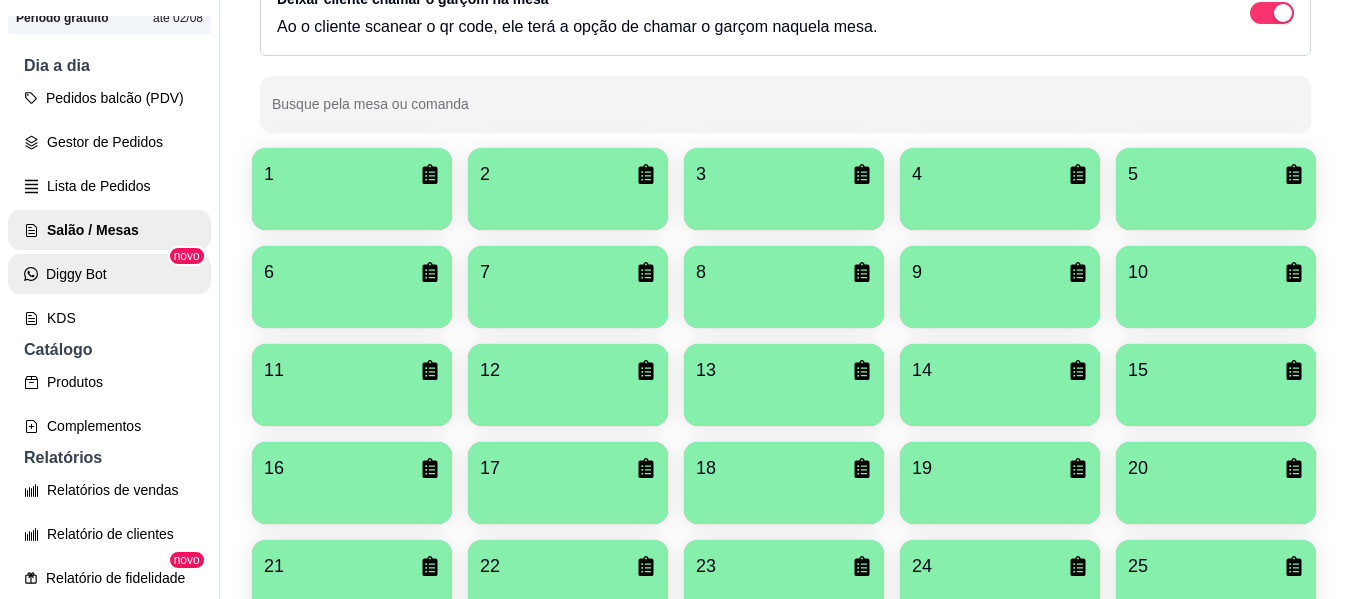 click on "Diggy Bot" at bounding box center (109, 274) 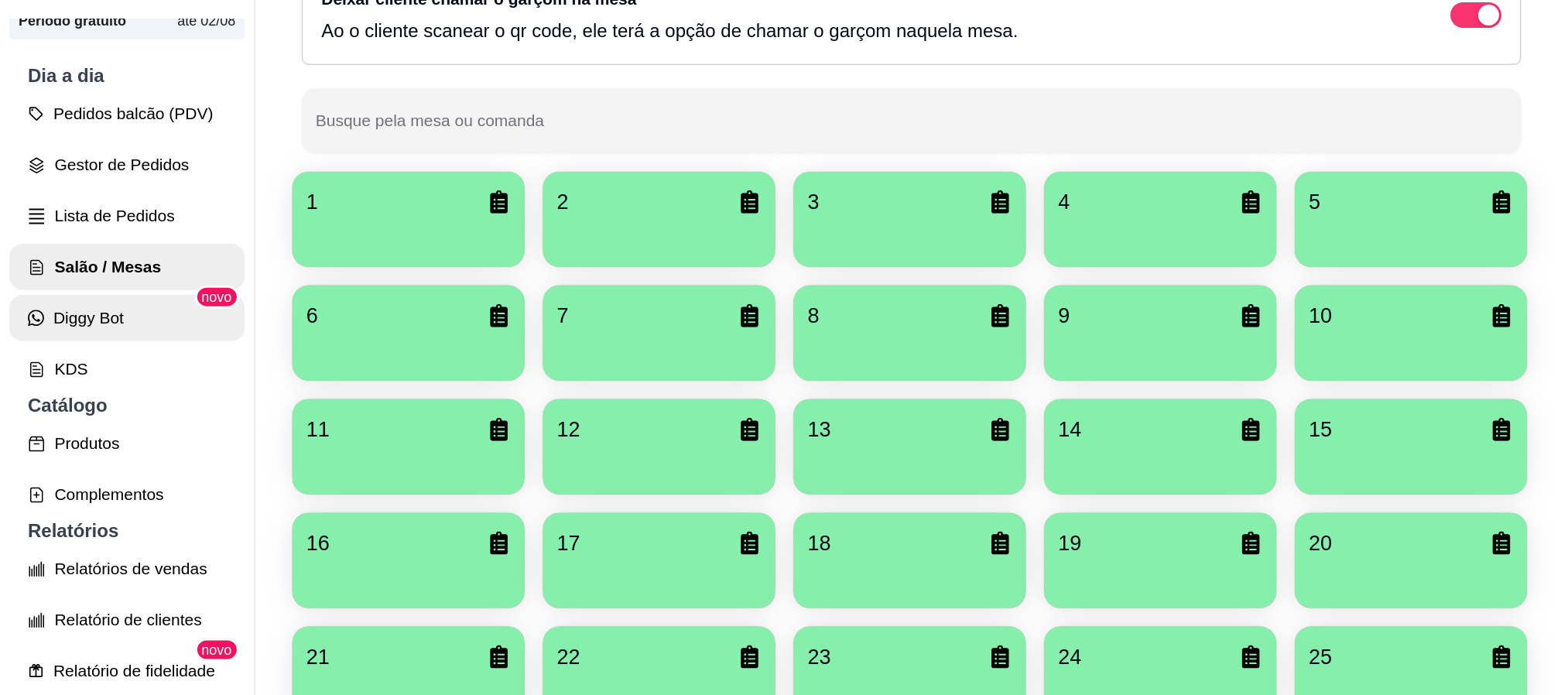 scroll, scrollTop: 0, scrollLeft: 0, axis: both 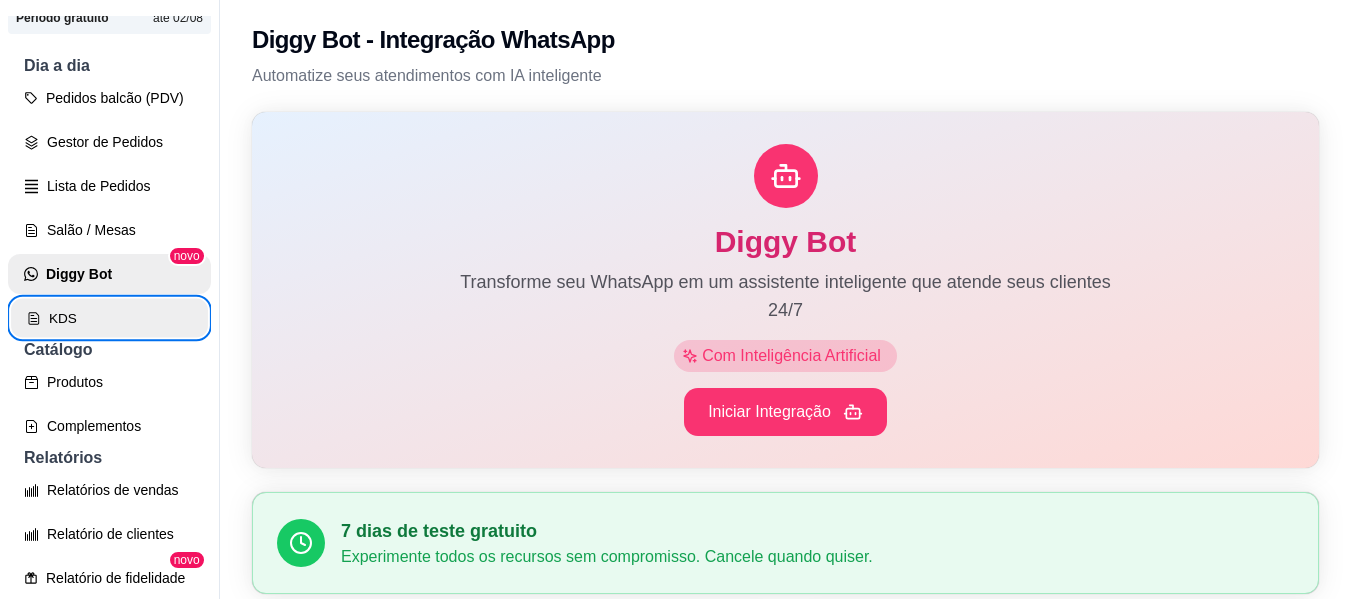 click on "KDS" at bounding box center [109, 318] 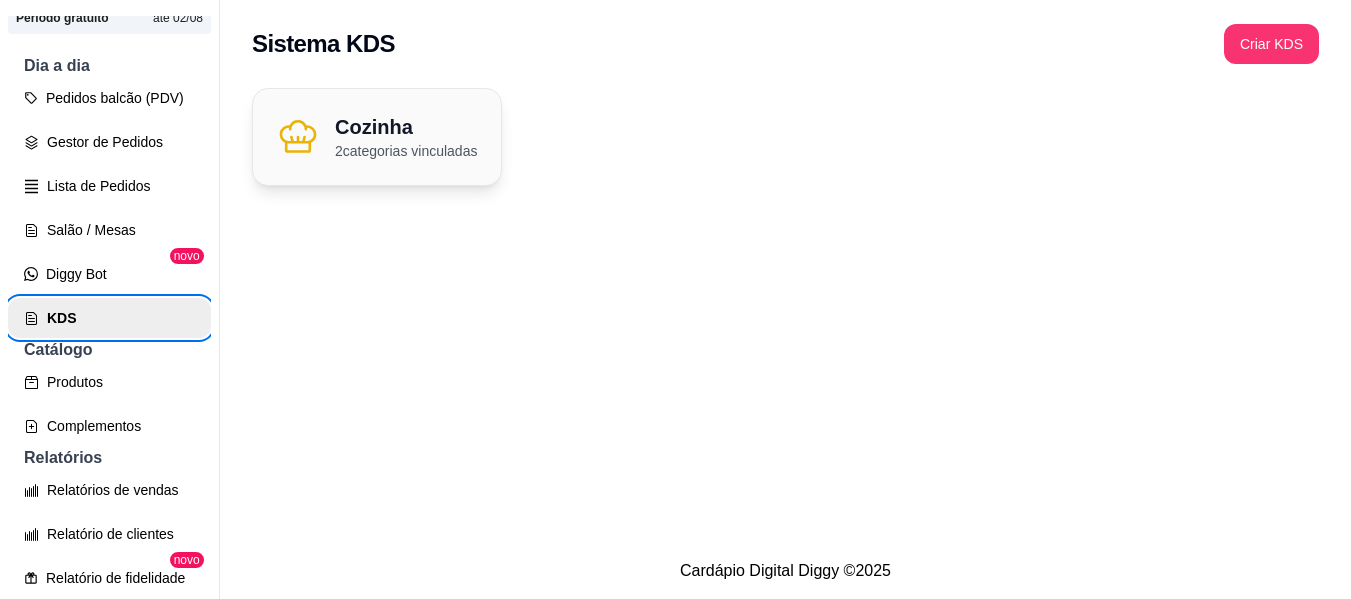 click 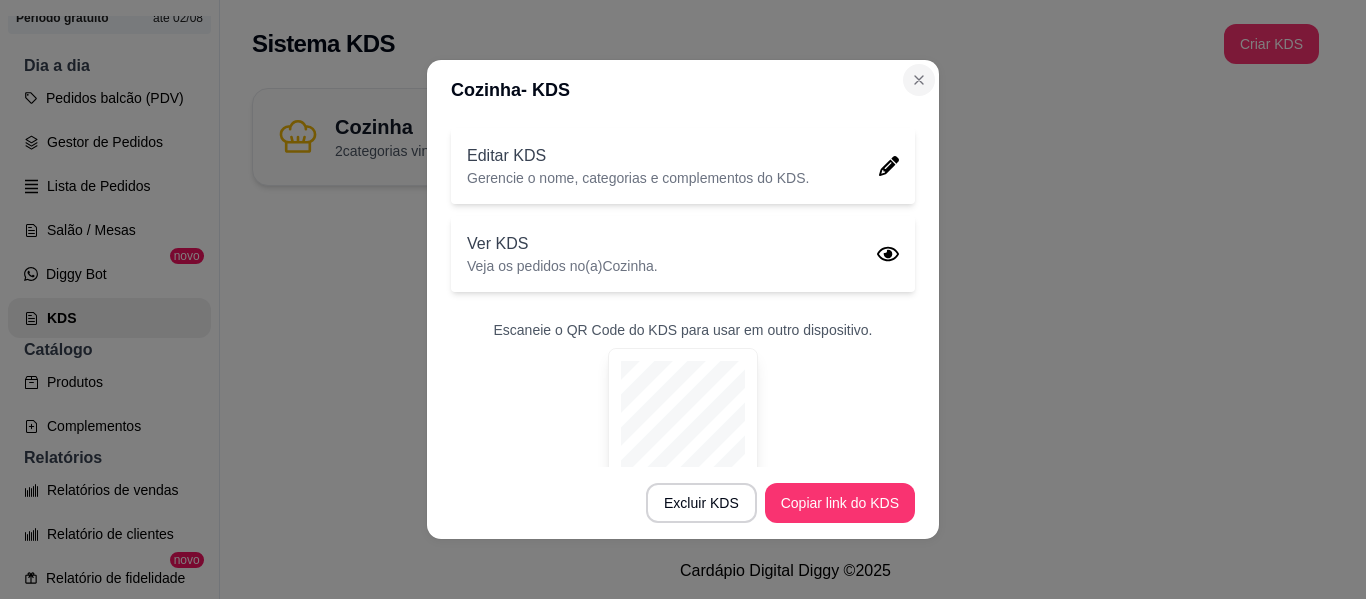 type 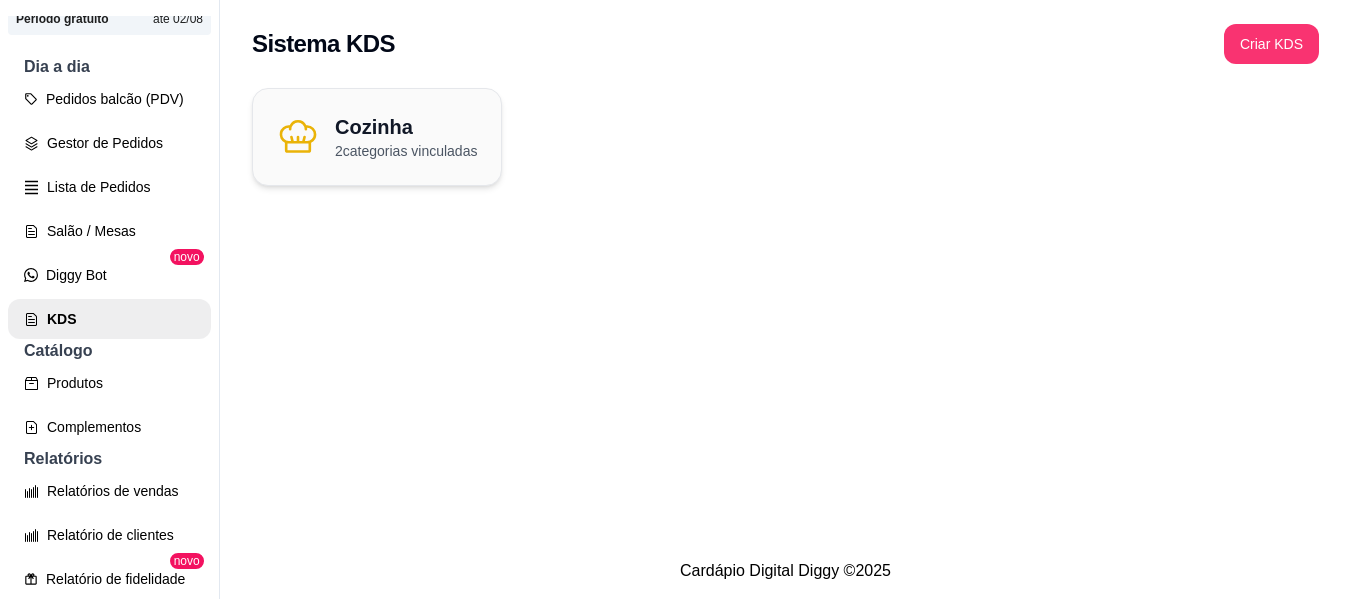 scroll, scrollTop: 188, scrollLeft: 0, axis: vertical 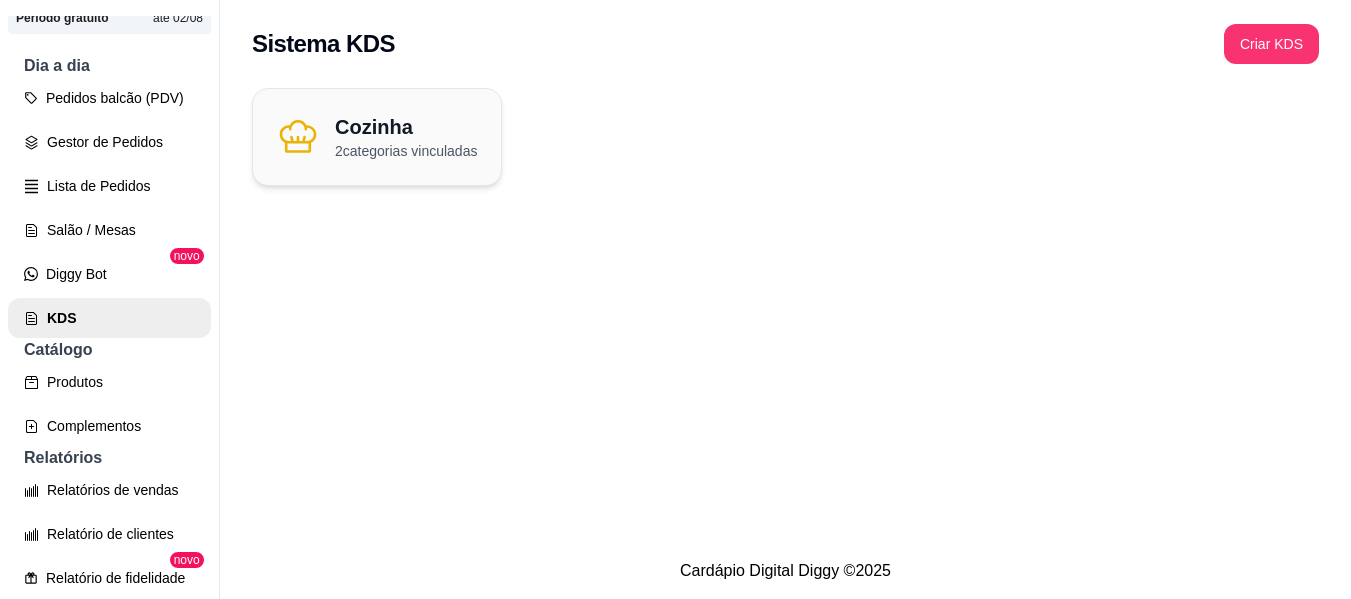 click on "Sistema KDS Criar KDS Cozinha  2  categorias vinculadas" at bounding box center (785, 271) 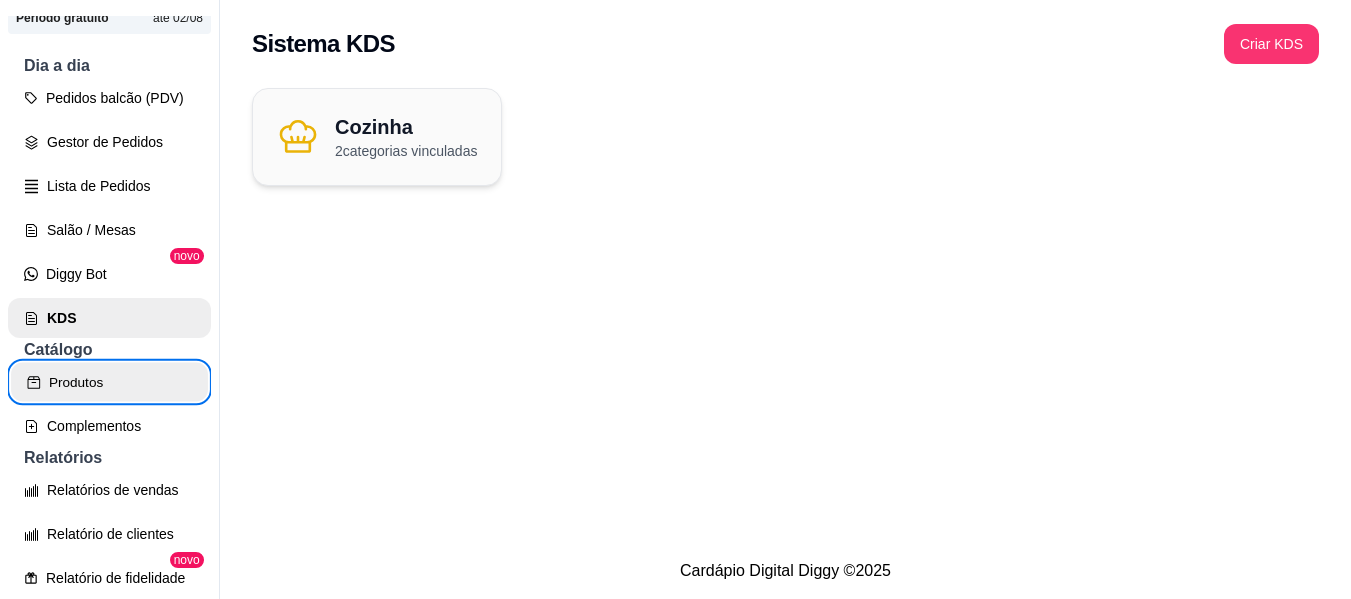click on "Produtos" at bounding box center (109, 382) 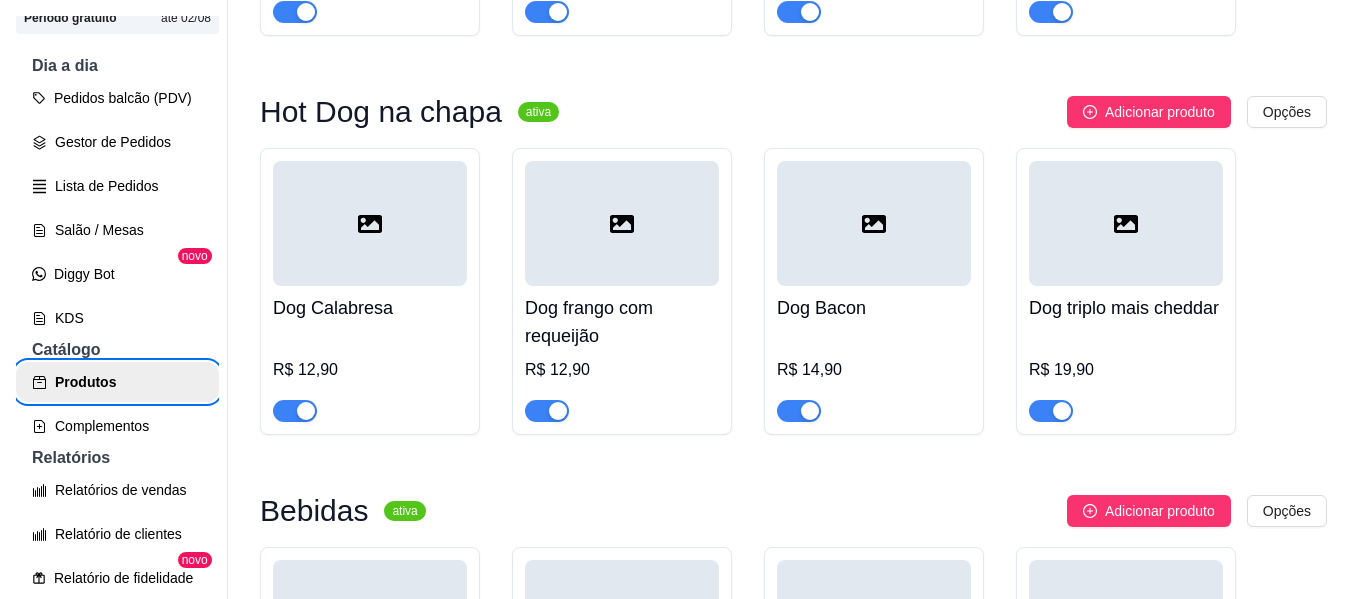scroll, scrollTop: 538, scrollLeft: 0, axis: vertical 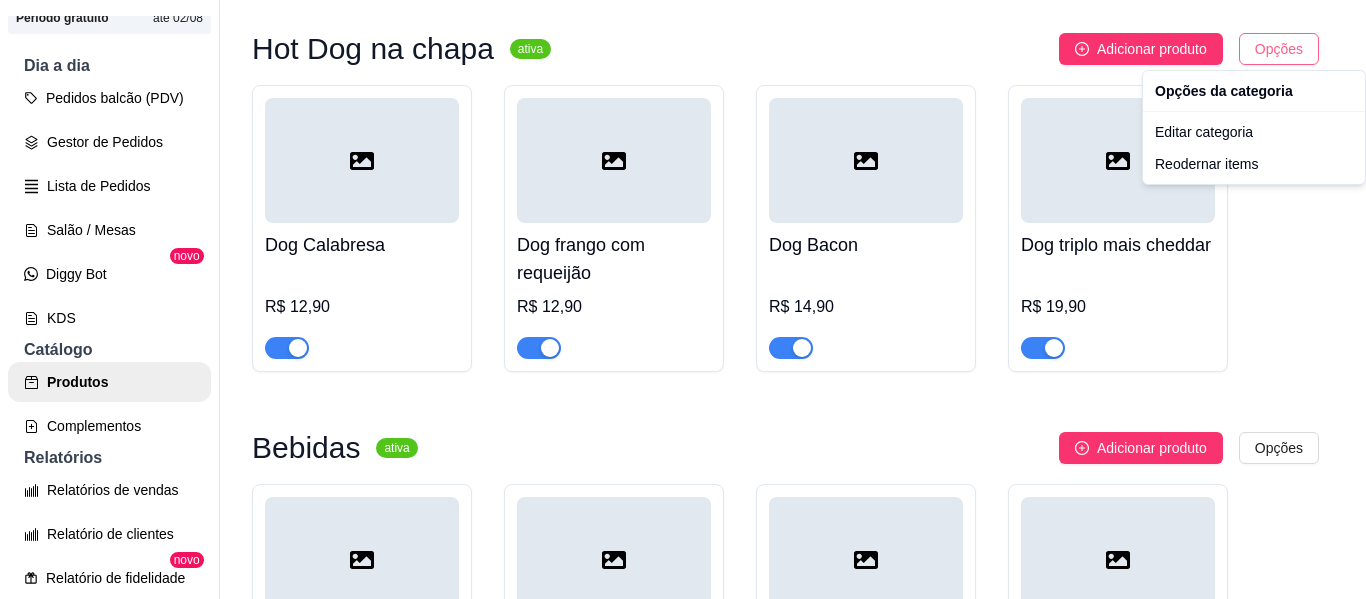 click on "B B de Brasa ... Loja Aberta Loja Período gratuito até 02/08   Dia a dia Pedidos balcão (PDV) Gestor de Pedidos Lista de Pedidos Salão / Mesas Diggy Bot novo KDS Catálogo Produtos Complementos Relatórios Relatórios de vendas Relatório de clientes Relatório de fidelidade novo Gerenciar Entregadores novo Nota Fiscal (NFC-e) Controle de caixa Controle de fiado Cupons Clientes Estoque Configurações Diggy Planos Precisa de ajuda? Sair Produtos Adicionar categoria Reodernar categorias Aqui você cadastra e gerencia seu produtos e categorias Burgers ativa Adicionar produto Opções B de Brayan   R$ 21,90 B de Breno   R$ 31,90 B de Bernardo    R$ 41,90 B de Brasa    R$ 51,90 Hot Dog na chapa  ativa Adicionar produto Opções Dog Calabresa    R$ 12,90 Dog frango com requeijão    R$ 12,90 Dog Bacon   R$ 14,90 Dog triplo mais cheddar   R$ 19,90 Bebidas  ativa Adicionar produto Opções Coca cola 1,5   R$ 12,00 Lata 350ml   R$ 7,00 Suco natural 500ml   R$ 8,00 Suco natural 1L   R$ 13,00 Água" at bounding box center [683, 299] 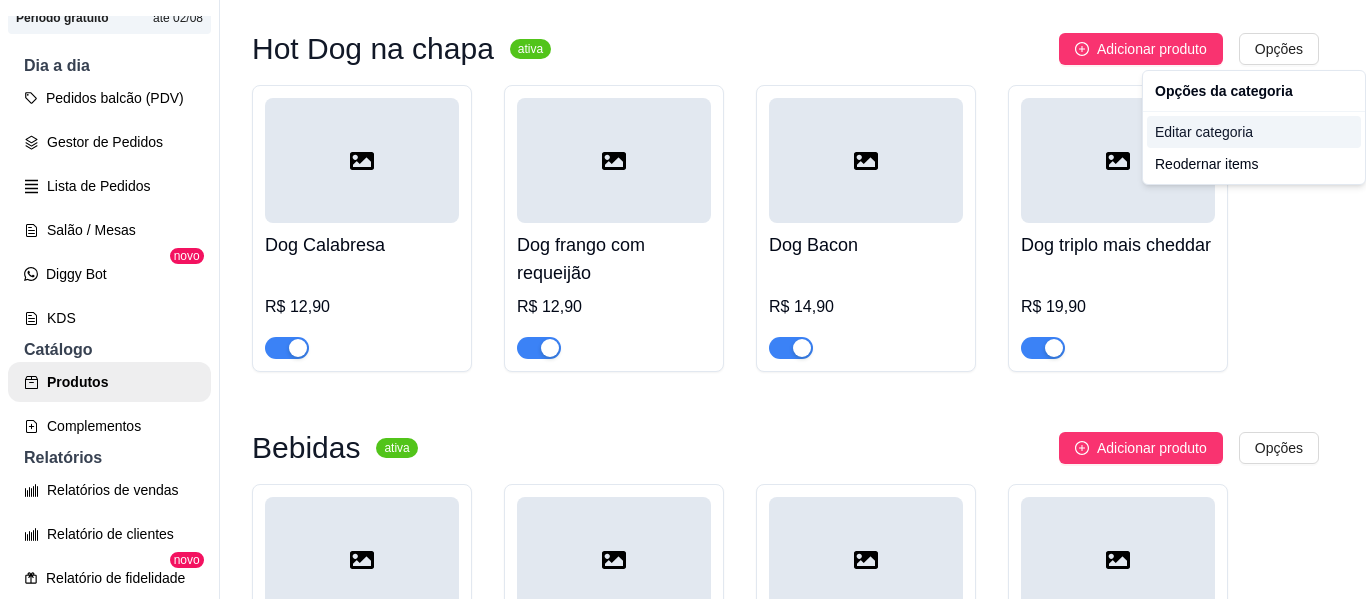click on "Editar categoria" at bounding box center (1254, 132) 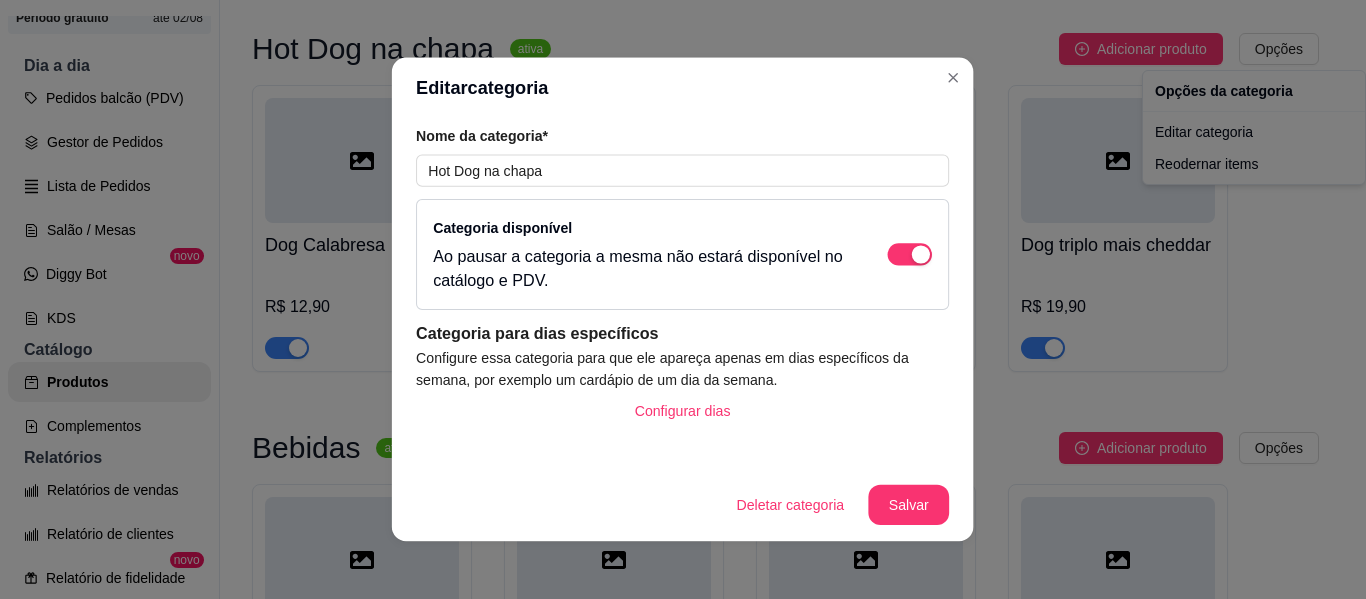 type 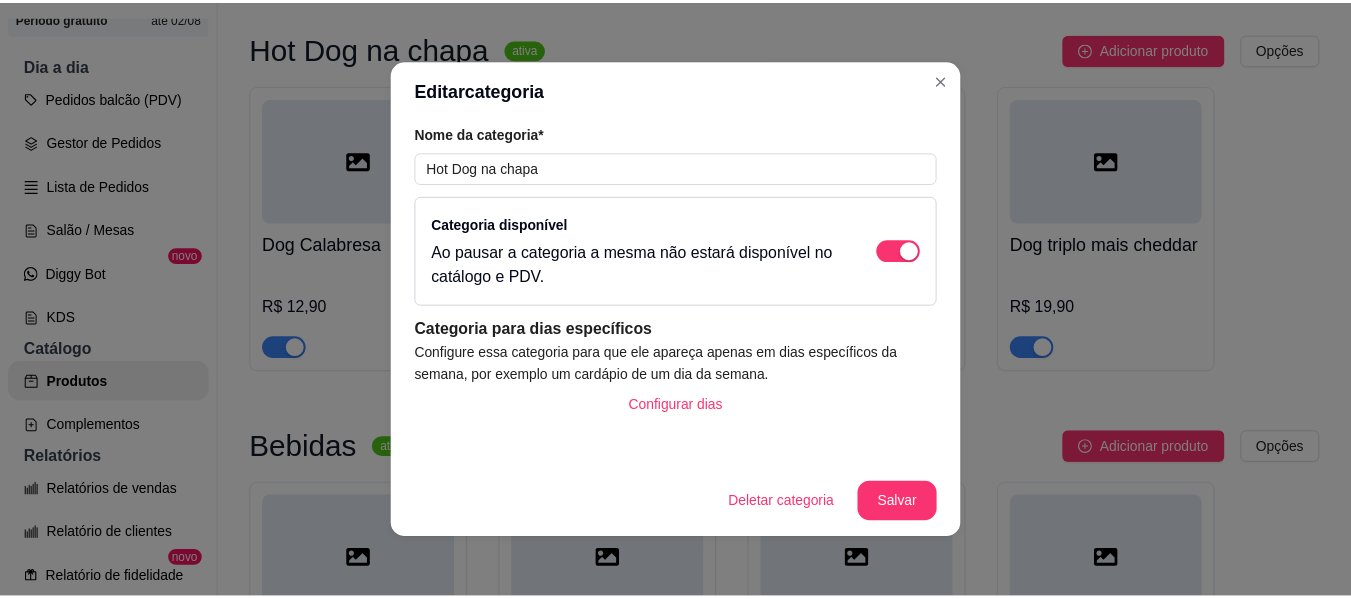scroll, scrollTop: 11, scrollLeft: 0, axis: vertical 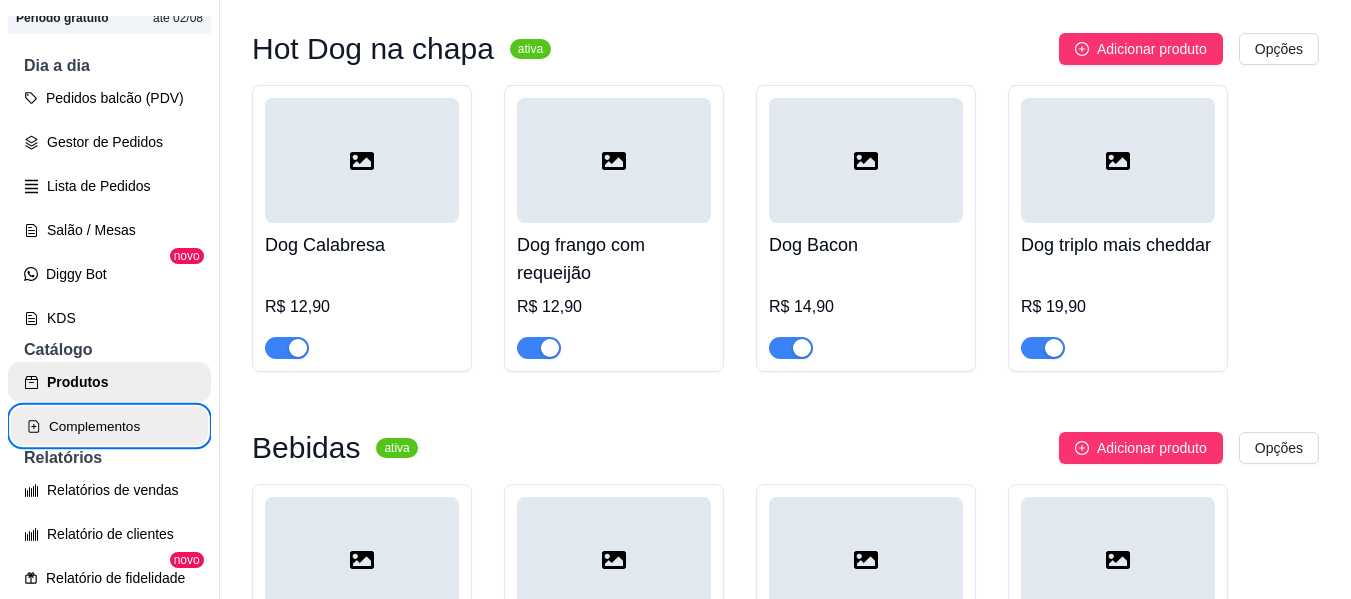 click on "Complementos" at bounding box center [109, 426] 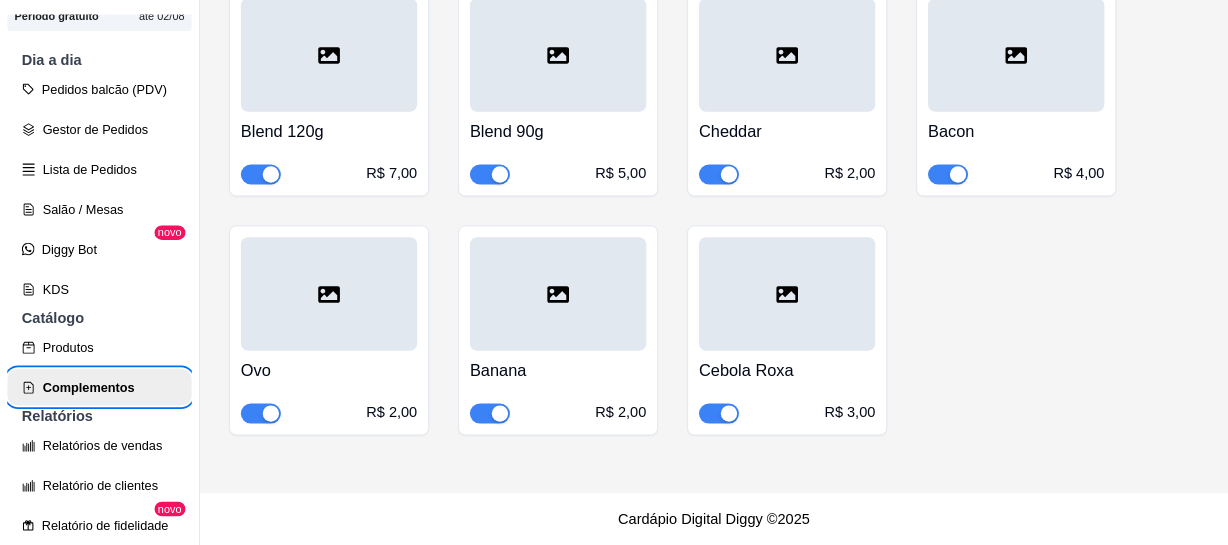 scroll, scrollTop: 0, scrollLeft: 0, axis: both 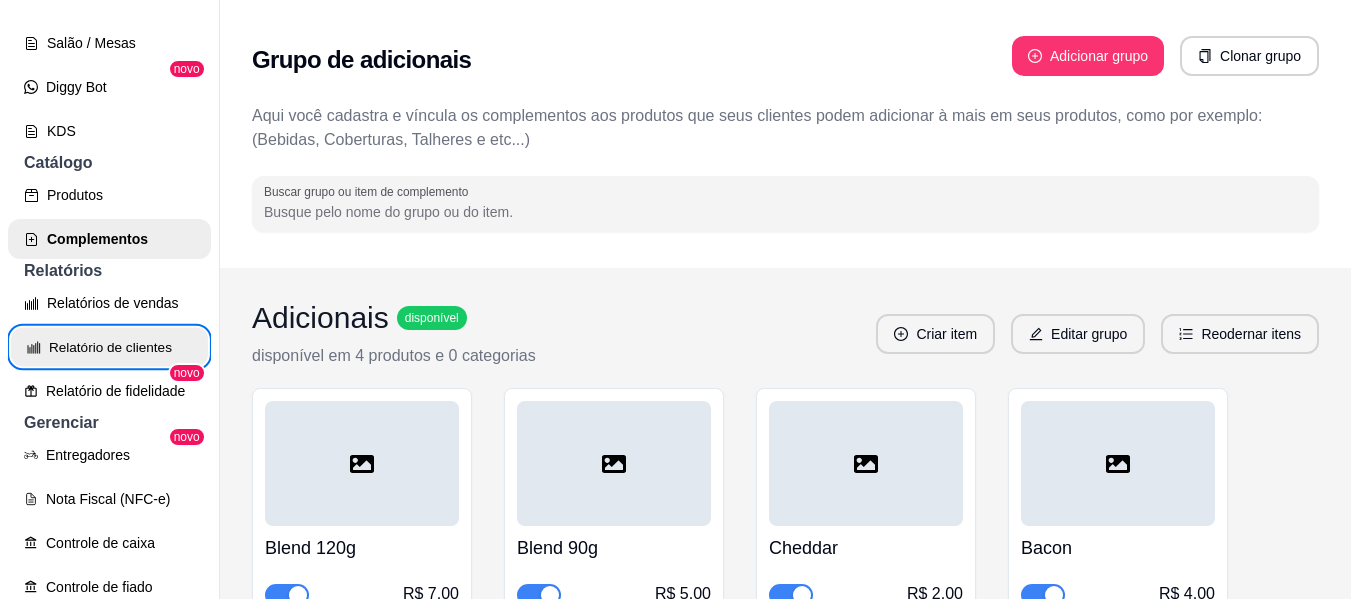 click on "Relatório de clientes" at bounding box center (109, 347) 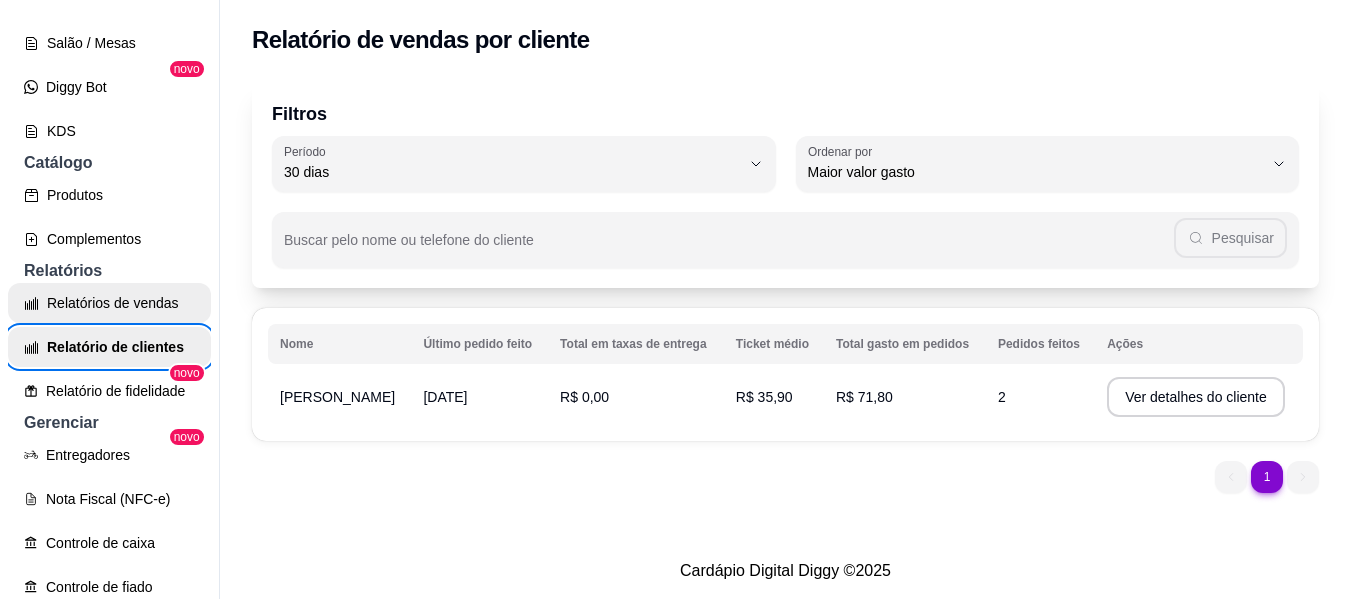 click on "Relatórios de vendas" at bounding box center (109, 303) 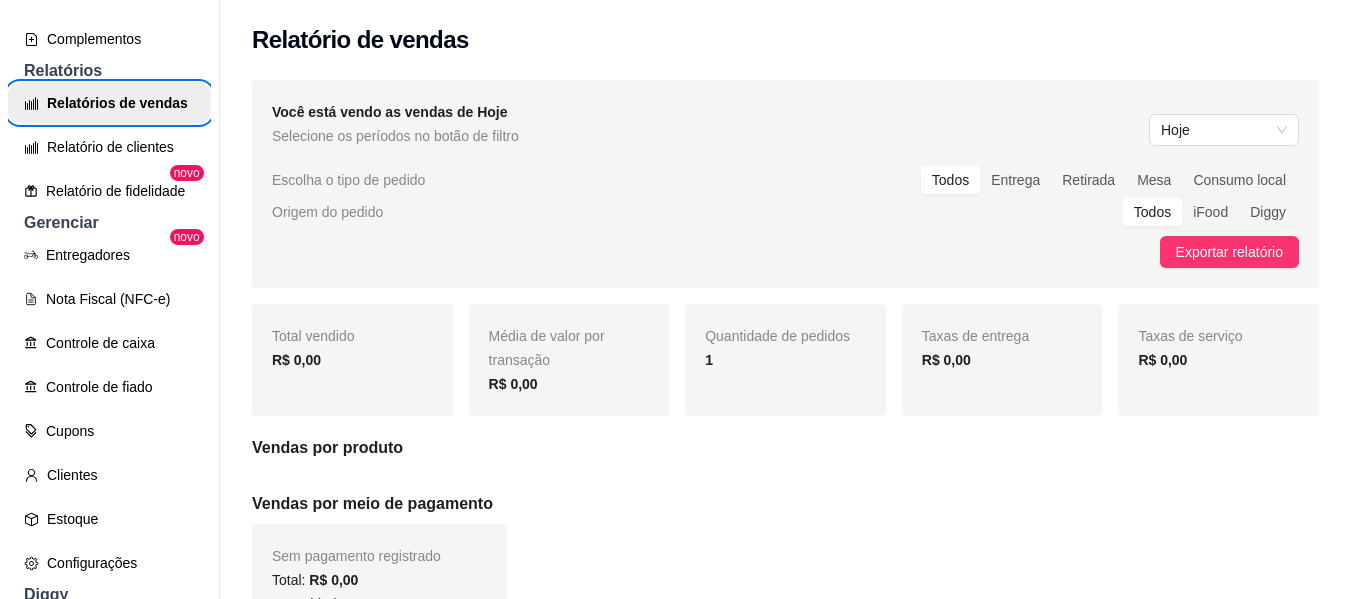 scroll, scrollTop: 577, scrollLeft: 0, axis: vertical 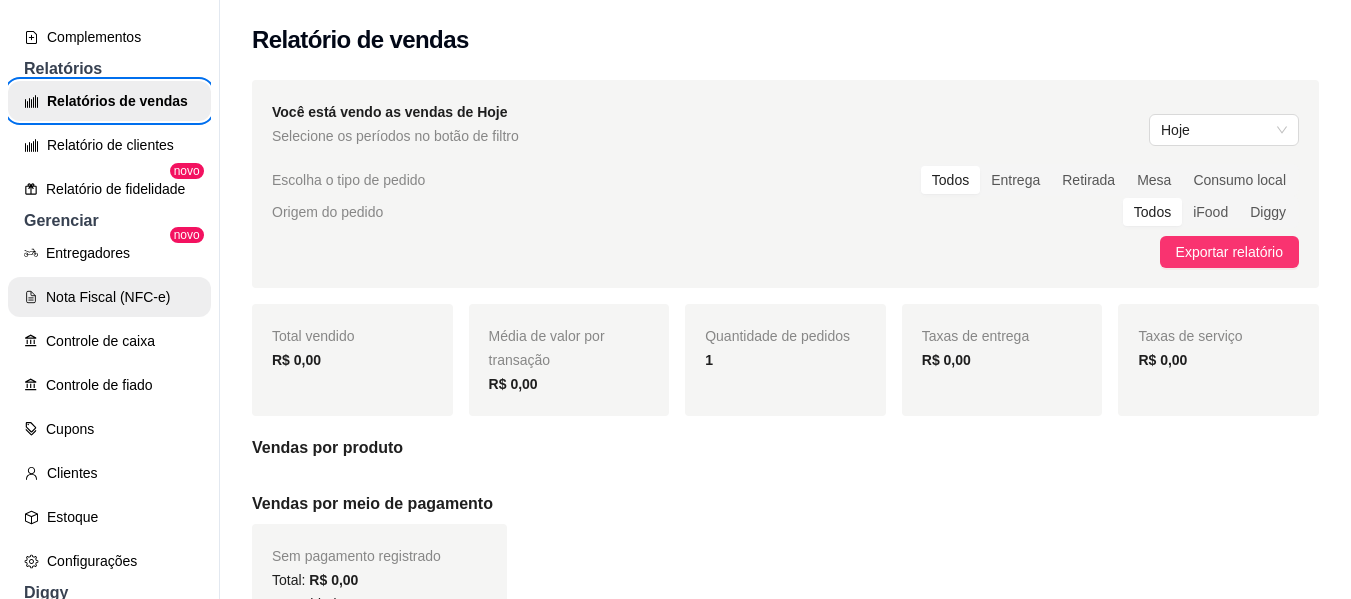 click on "Nota Fiscal (NFC-e)" at bounding box center [109, 297] 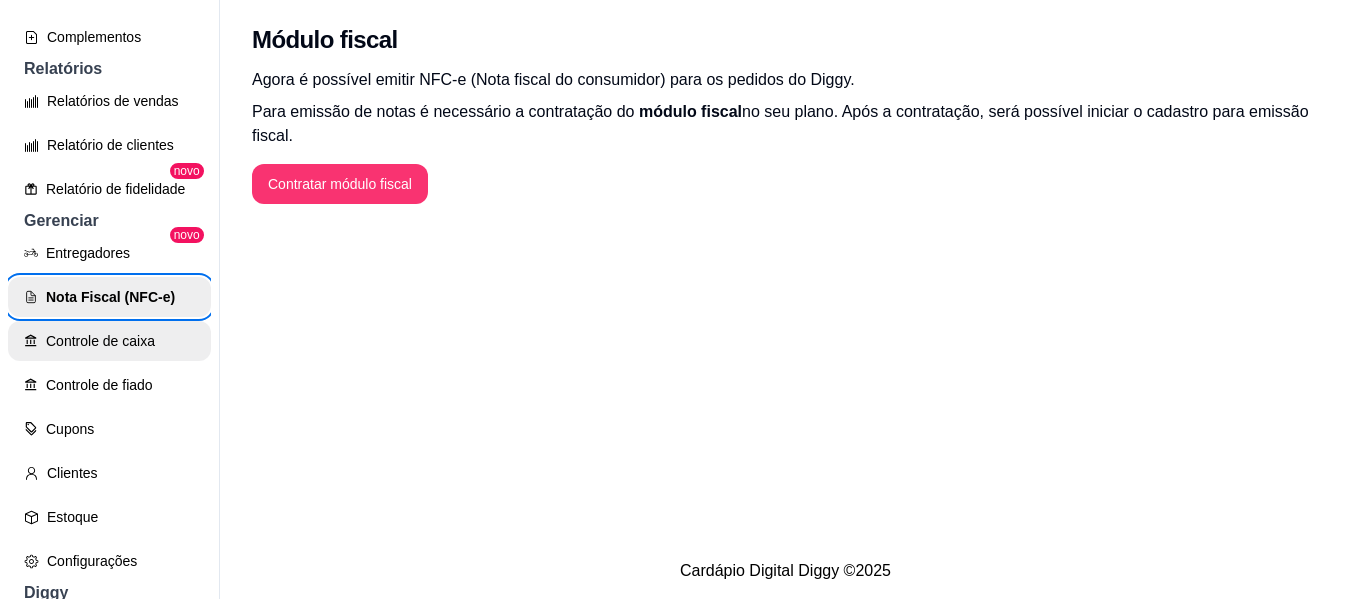click on "Controle de caixa" at bounding box center (109, 341) 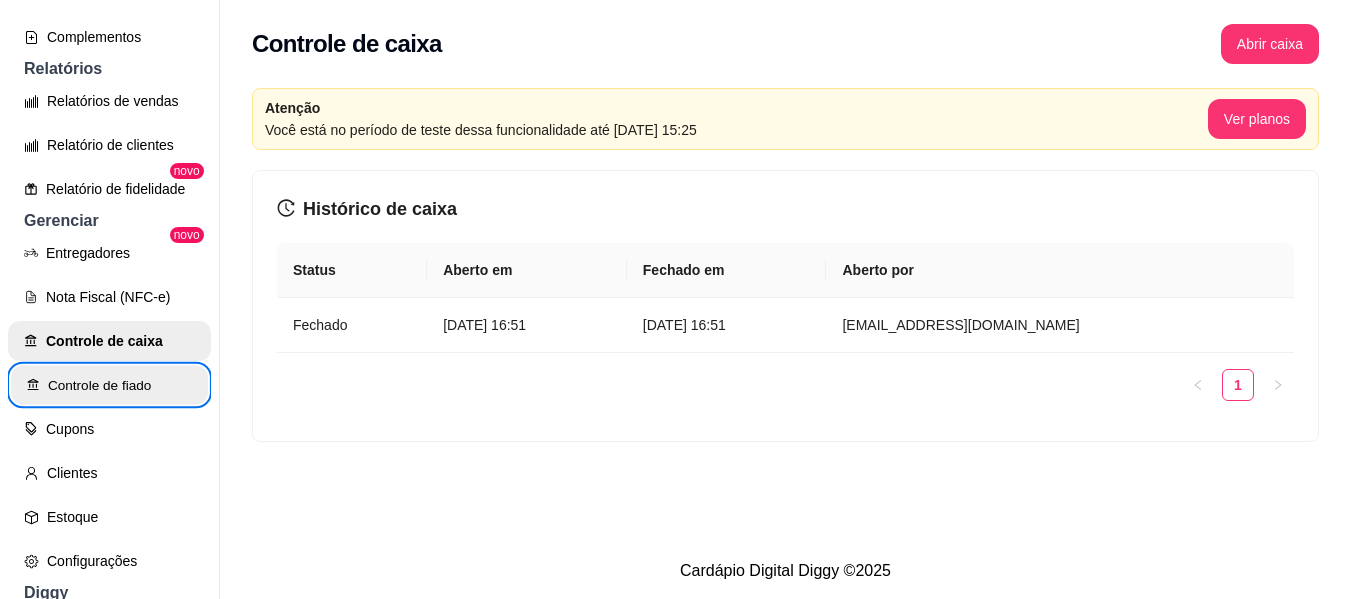 click on "Controle de fiado" at bounding box center [109, 385] 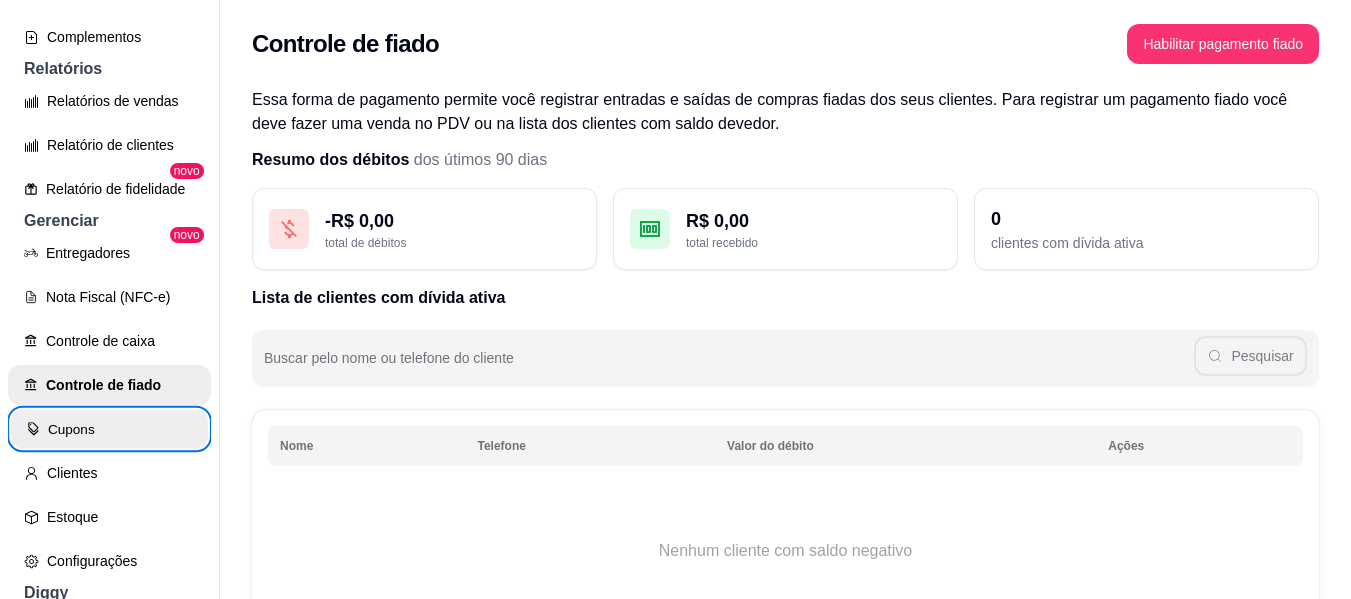 click on "Cupons" at bounding box center (109, 429) 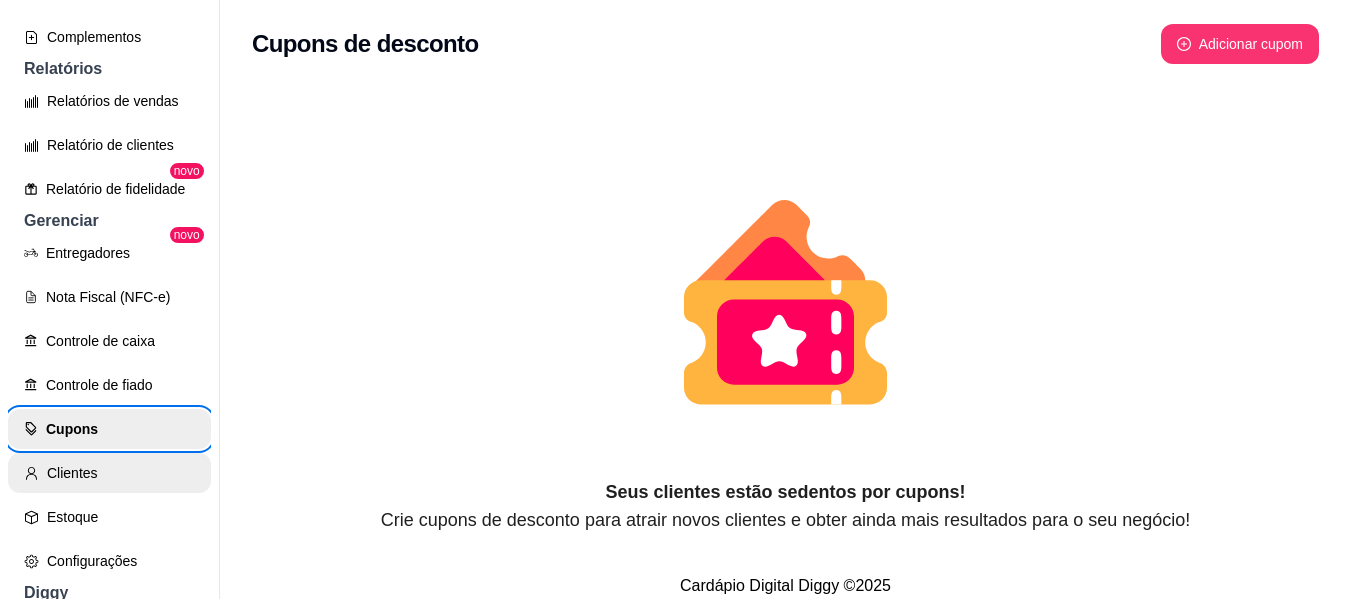 click on "Clientes" at bounding box center [109, 473] 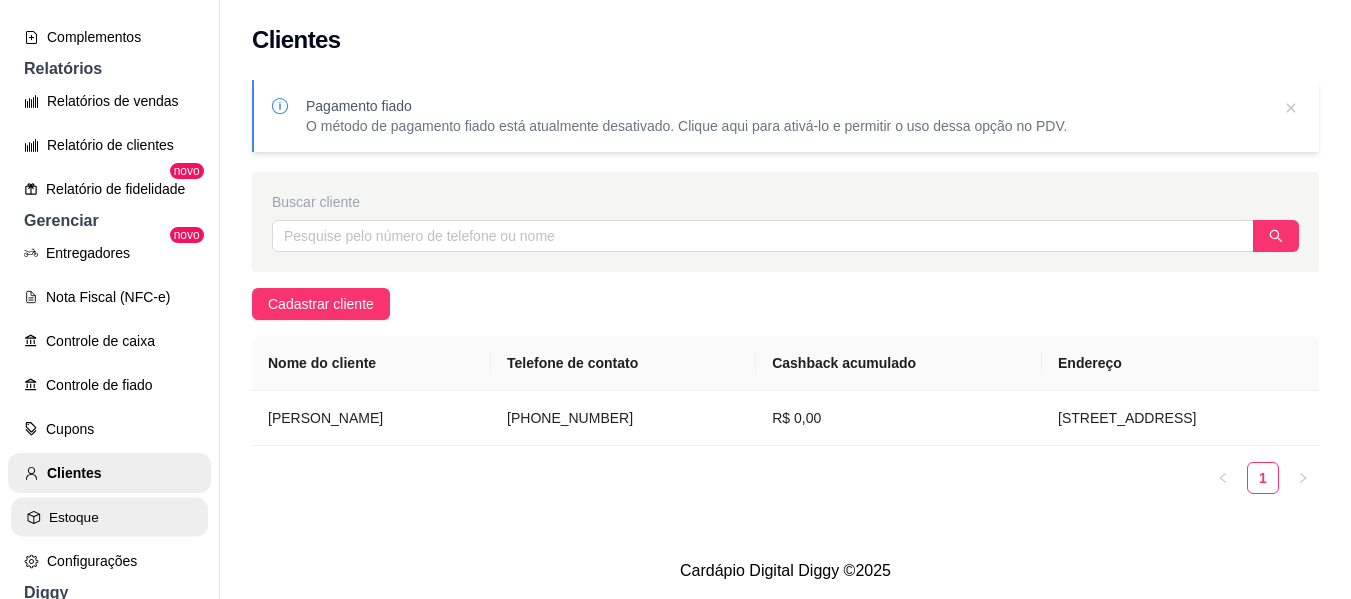 click on "Estoque" at bounding box center (109, 517) 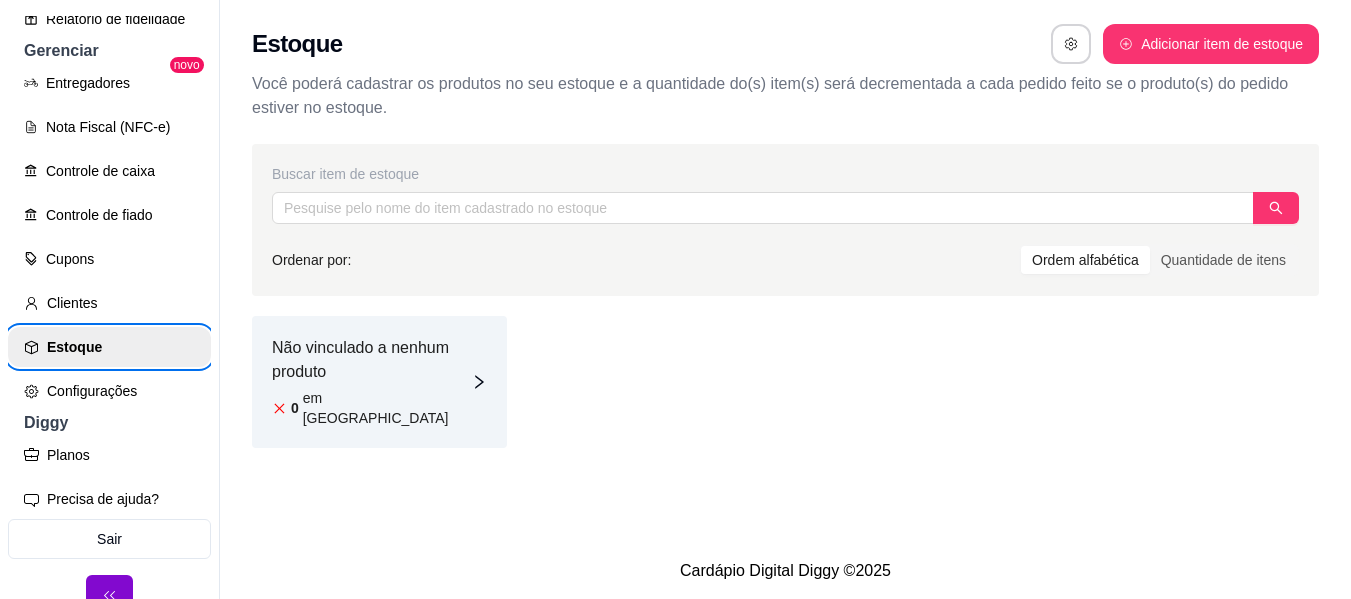 scroll, scrollTop: 771, scrollLeft: 0, axis: vertical 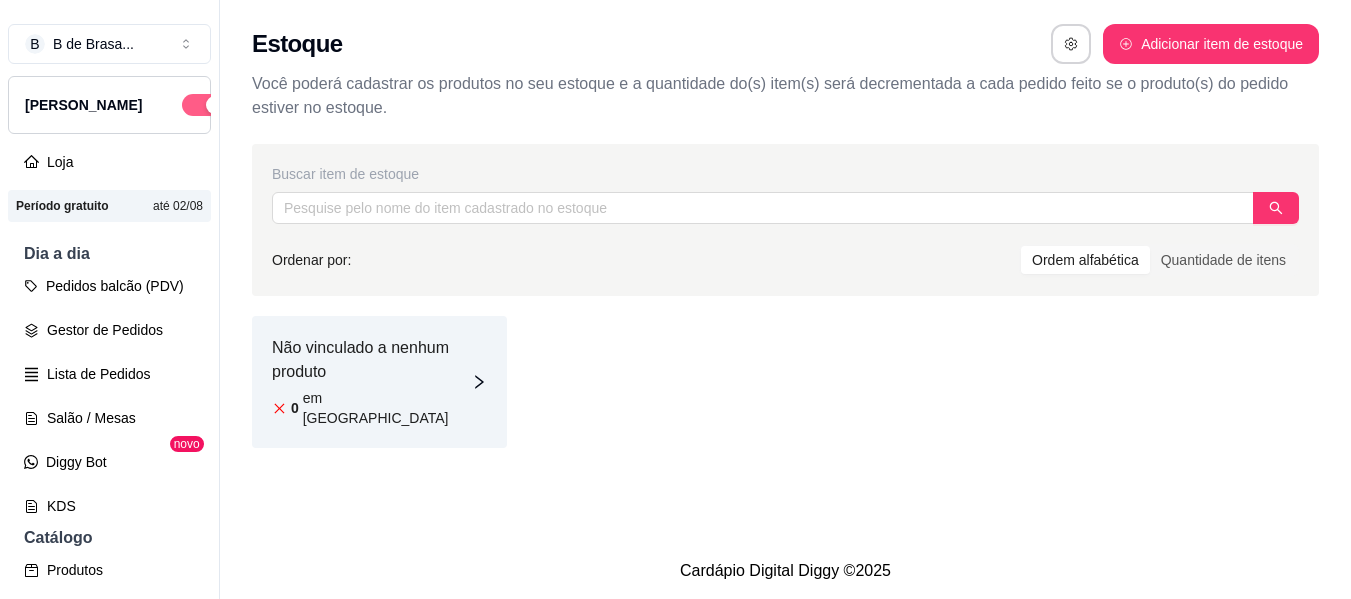 type 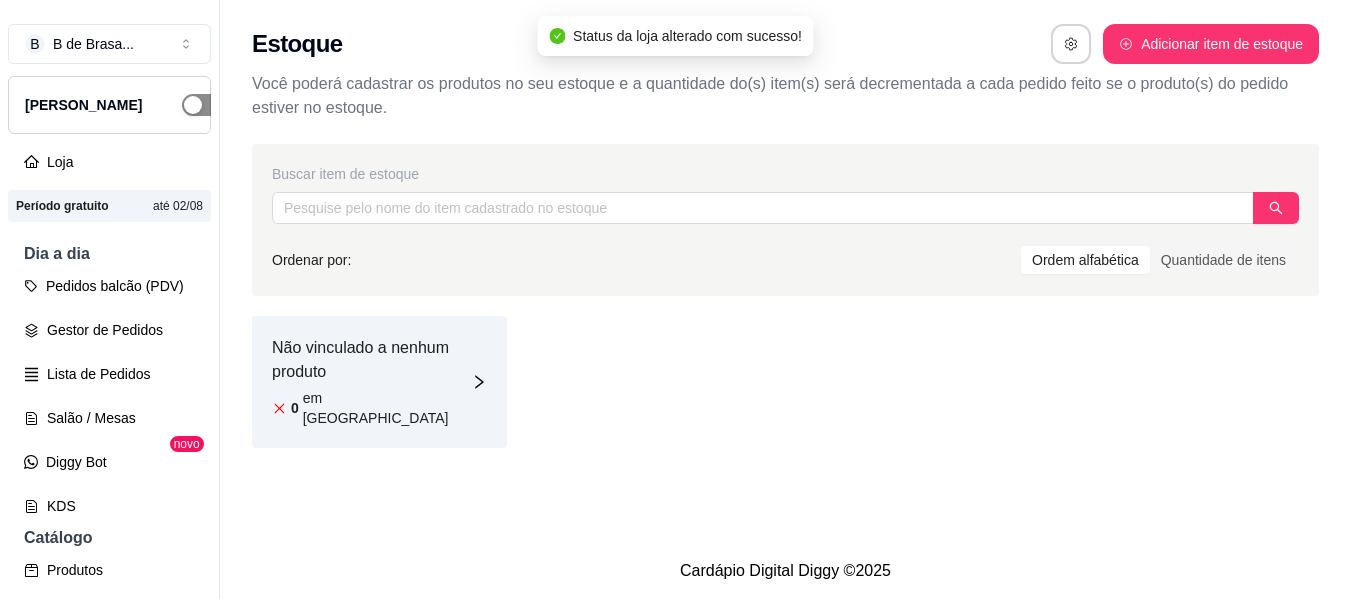 click at bounding box center (193, 105) 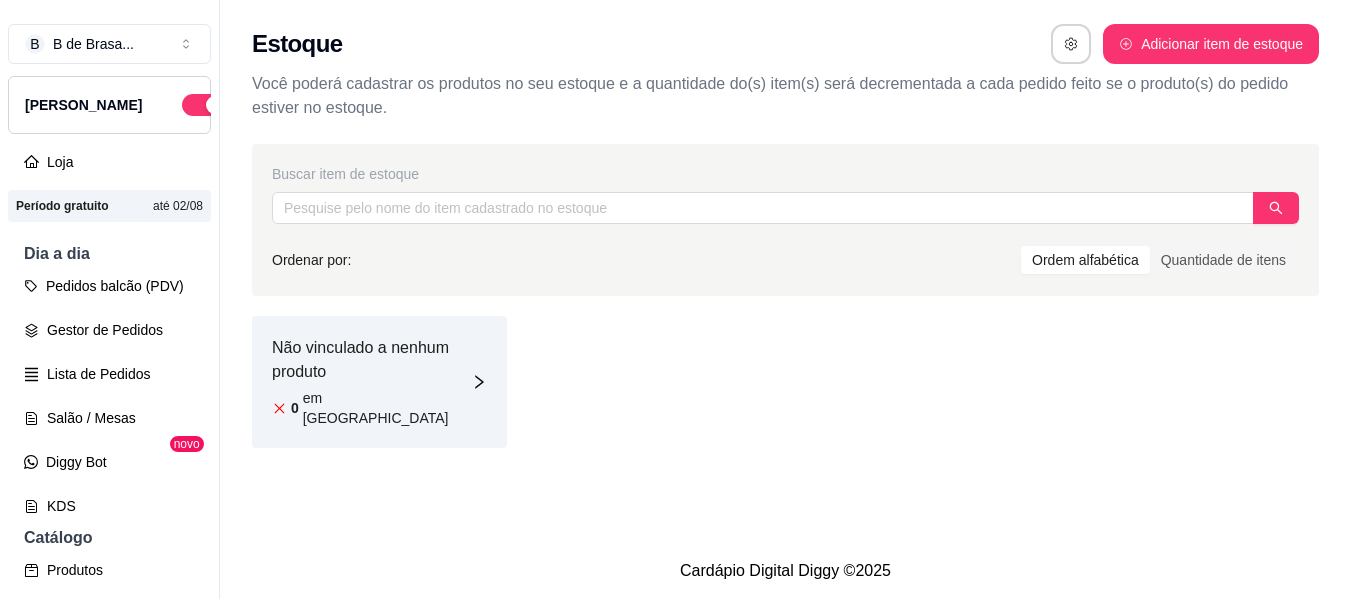 click on "até 02/08" at bounding box center (178, 206) 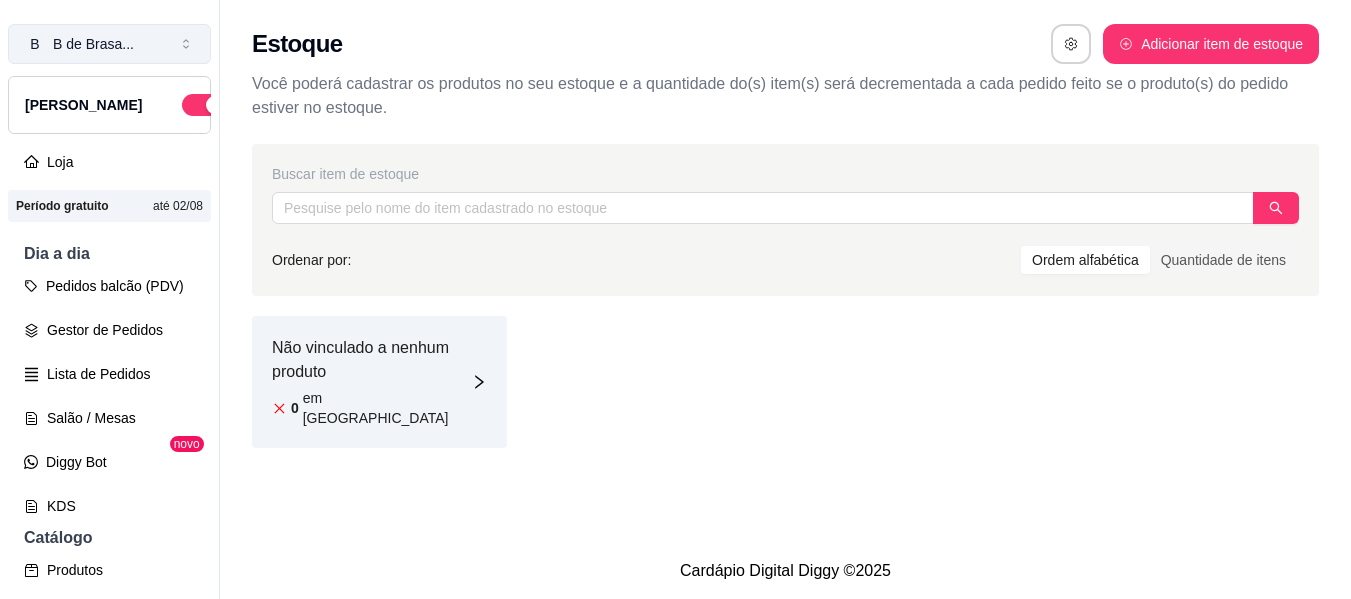 type 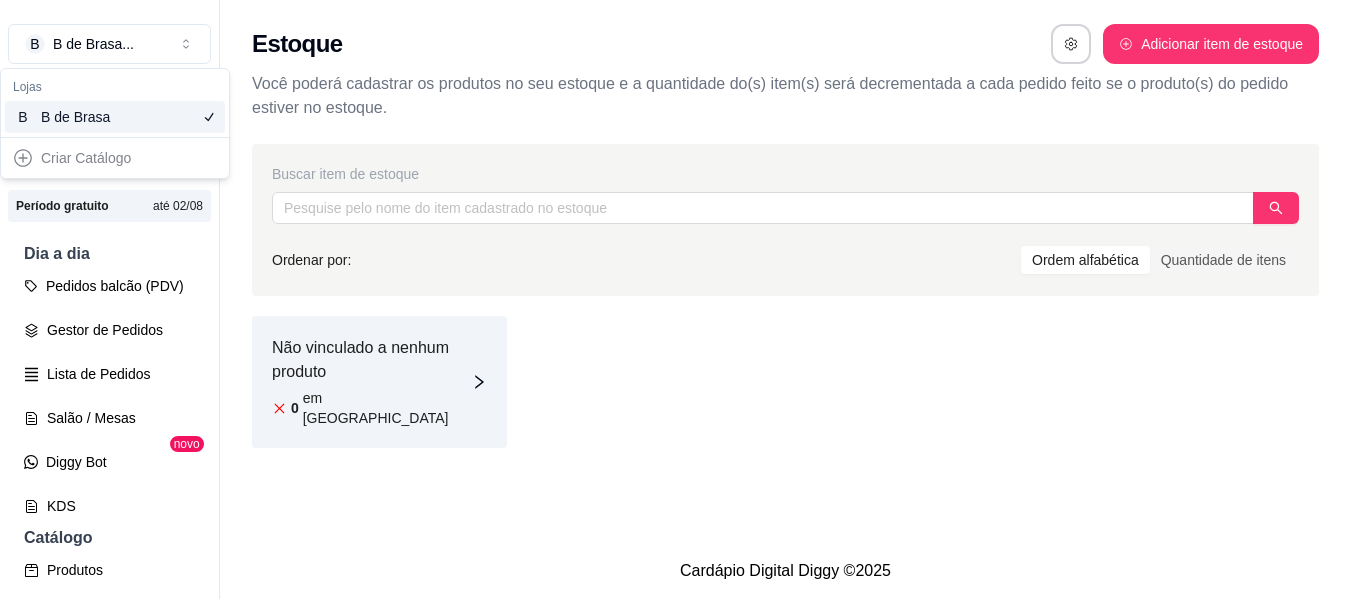 click on "B B de Brasa" at bounding box center [115, 117] 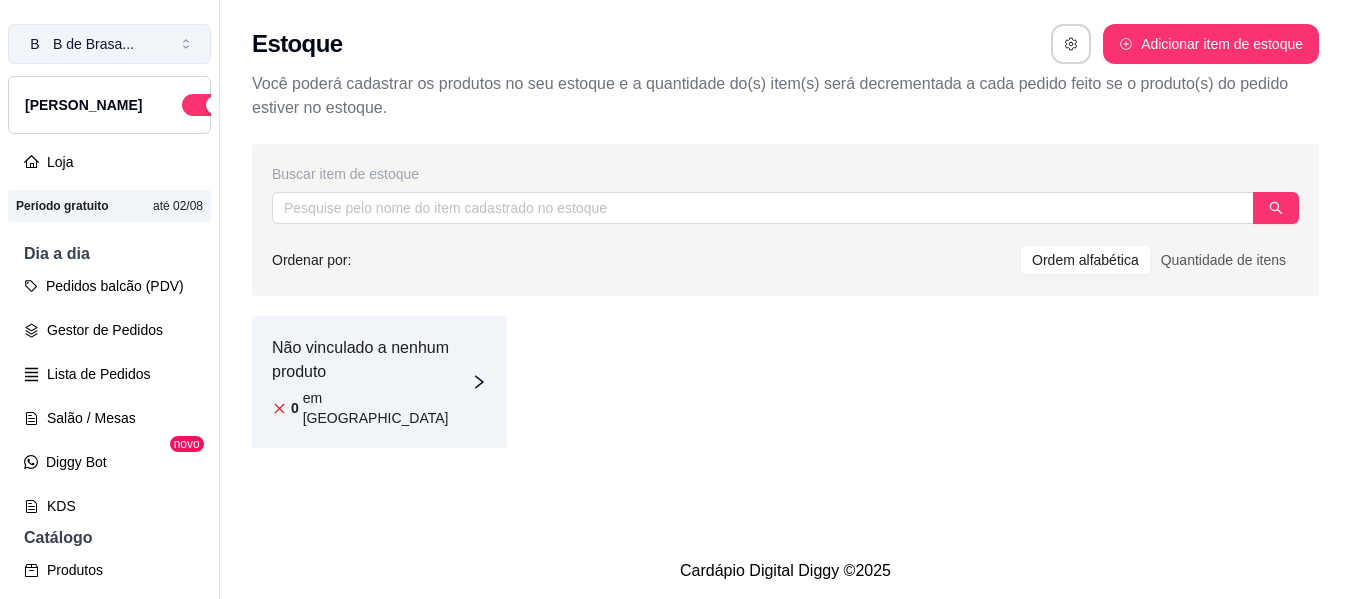 click on "B B de Brasa ..." at bounding box center (109, 44) 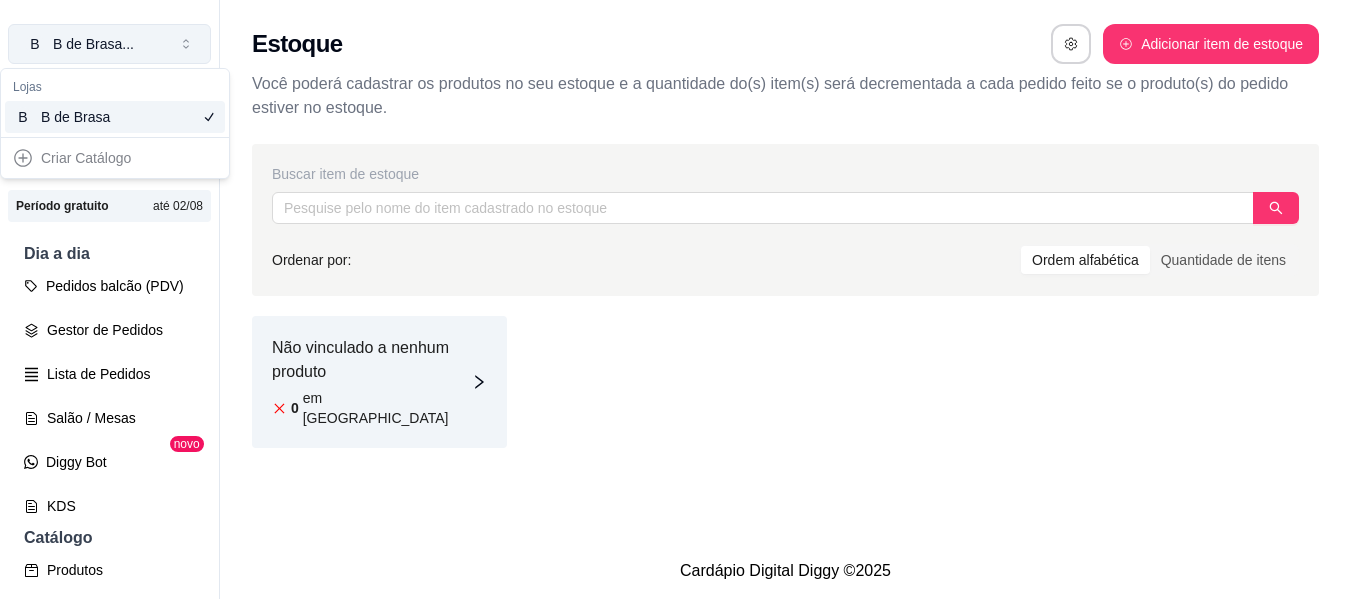 click on "B B de Brasa ..." at bounding box center (109, 44) 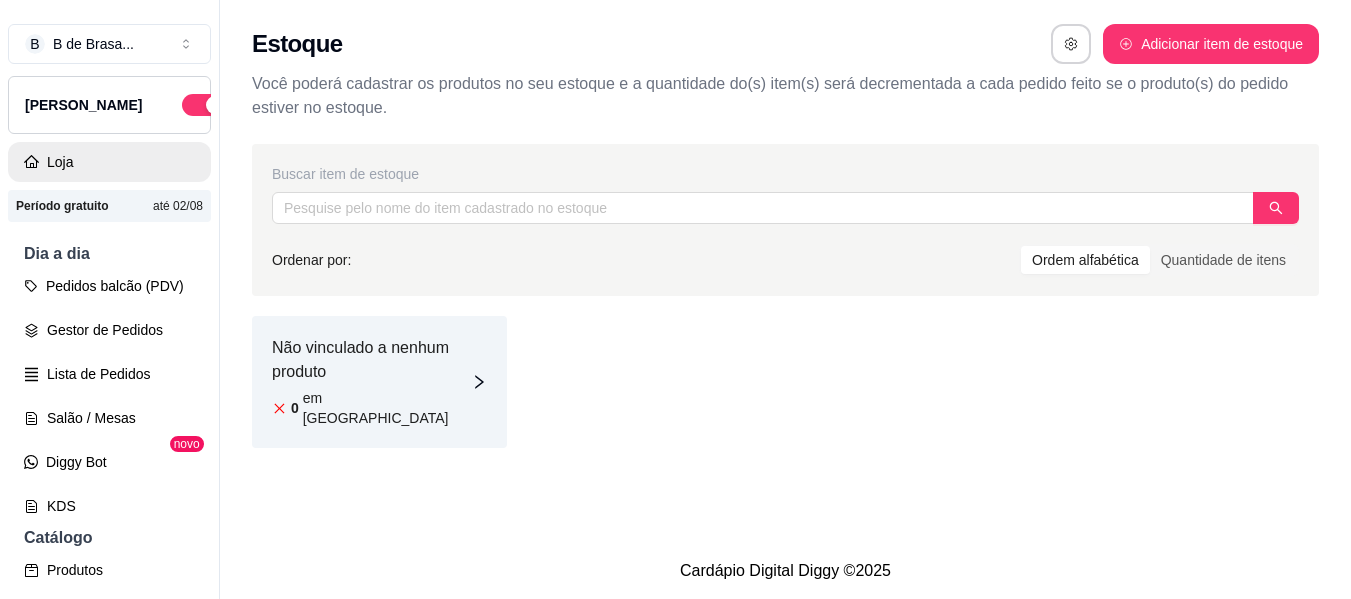 click on "Loja" at bounding box center (109, 162) 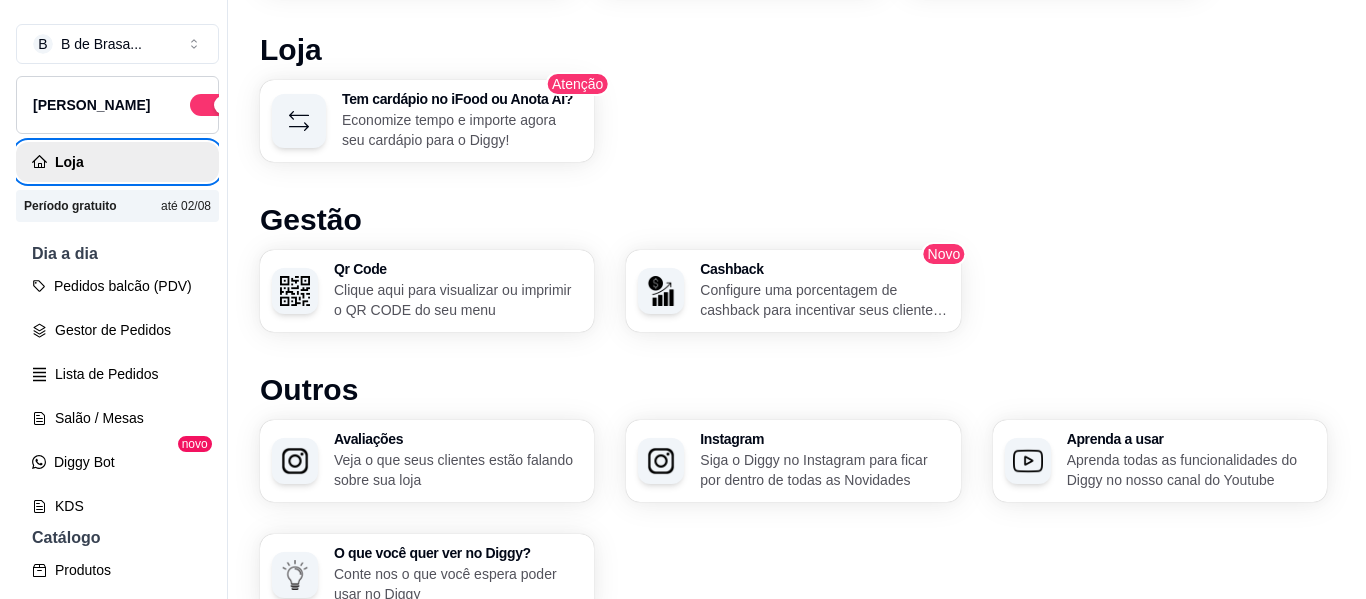 scroll, scrollTop: 1096, scrollLeft: 0, axis: vertical 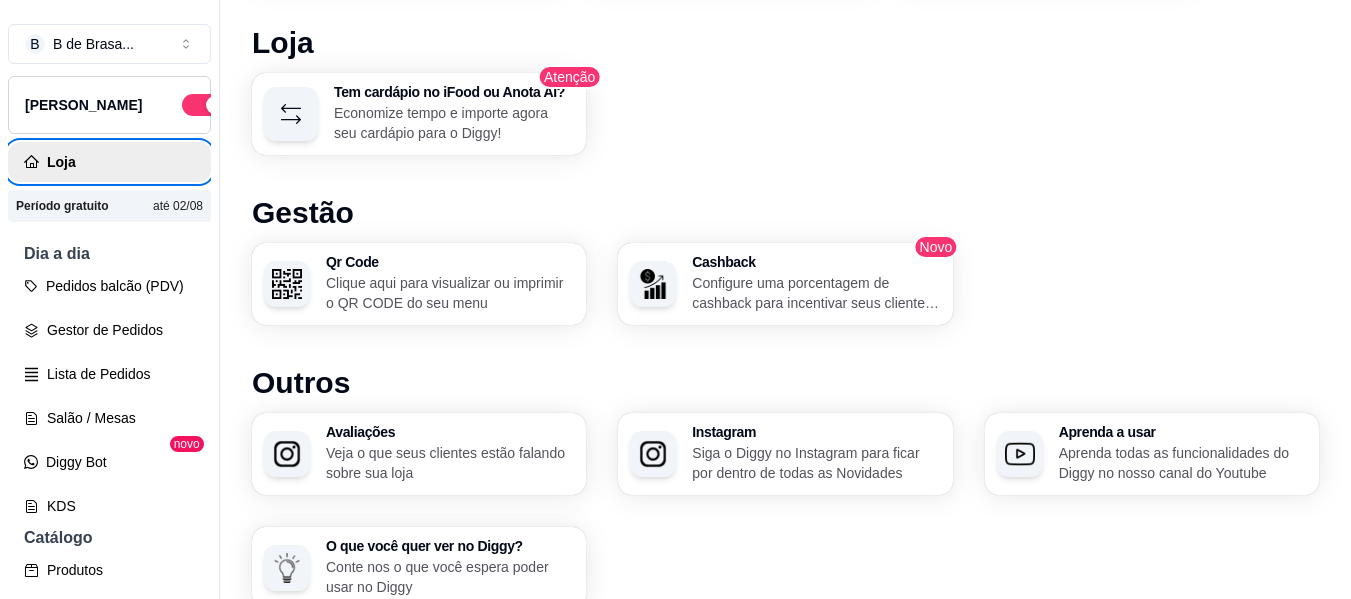 type 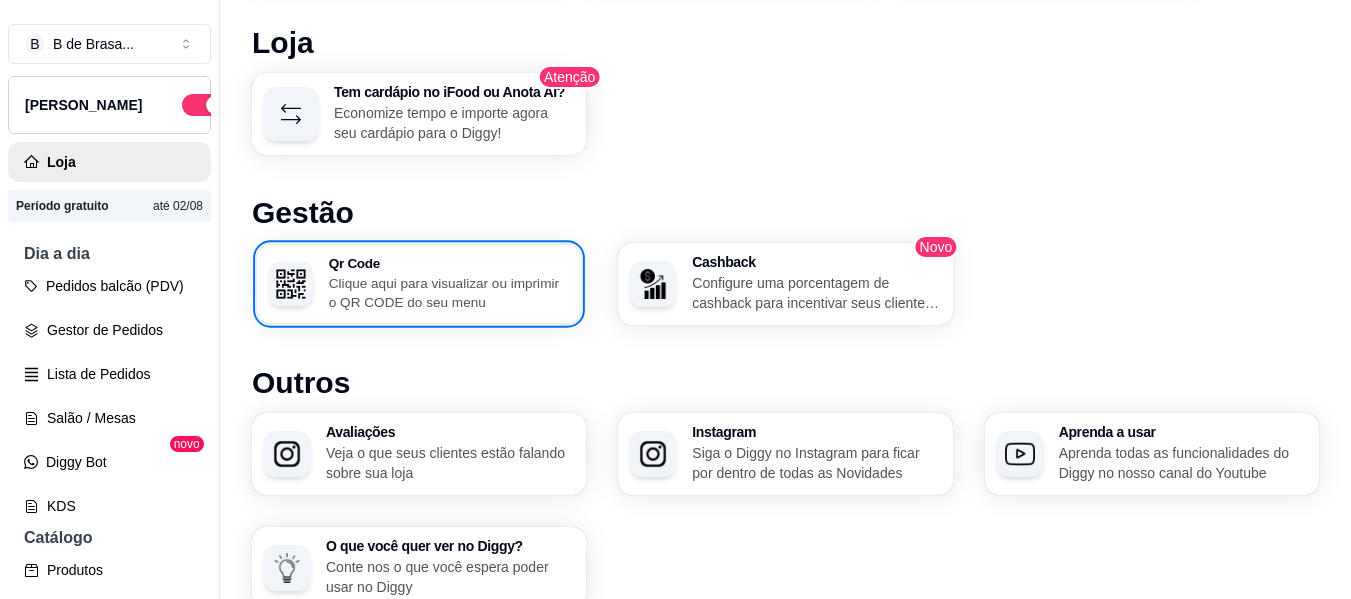 click on "Clique aqui para visualizar ou imprimir o QR CODE do seu menu" at bounding box center [449, 292] 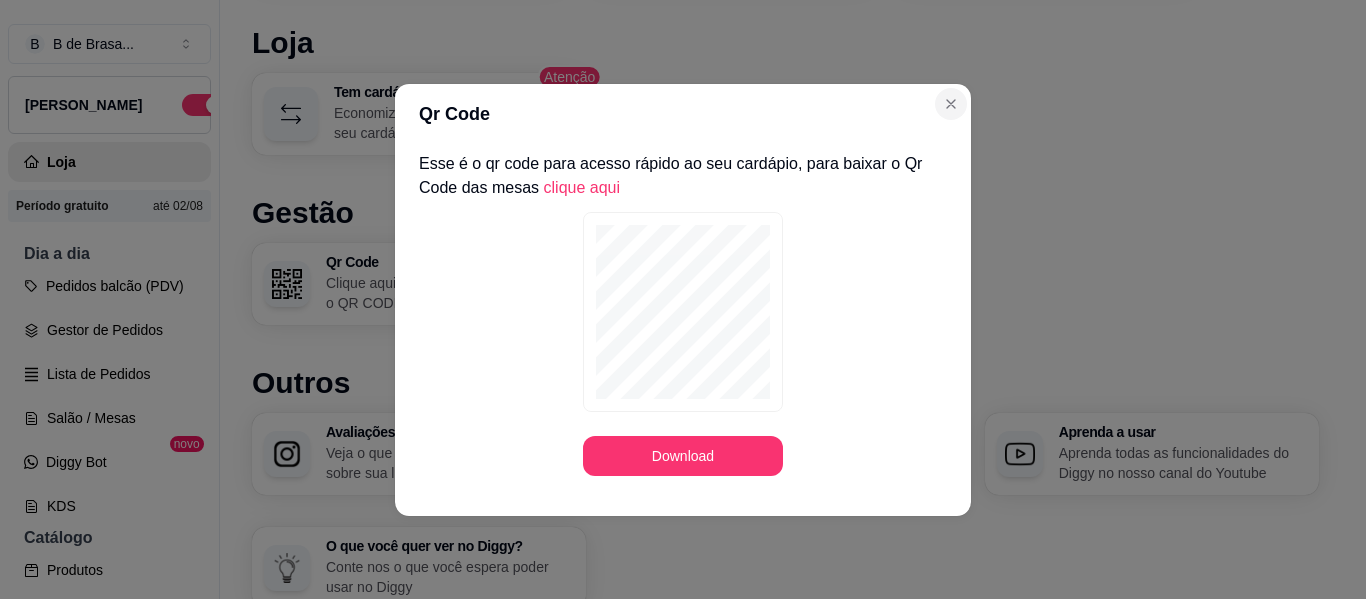 type 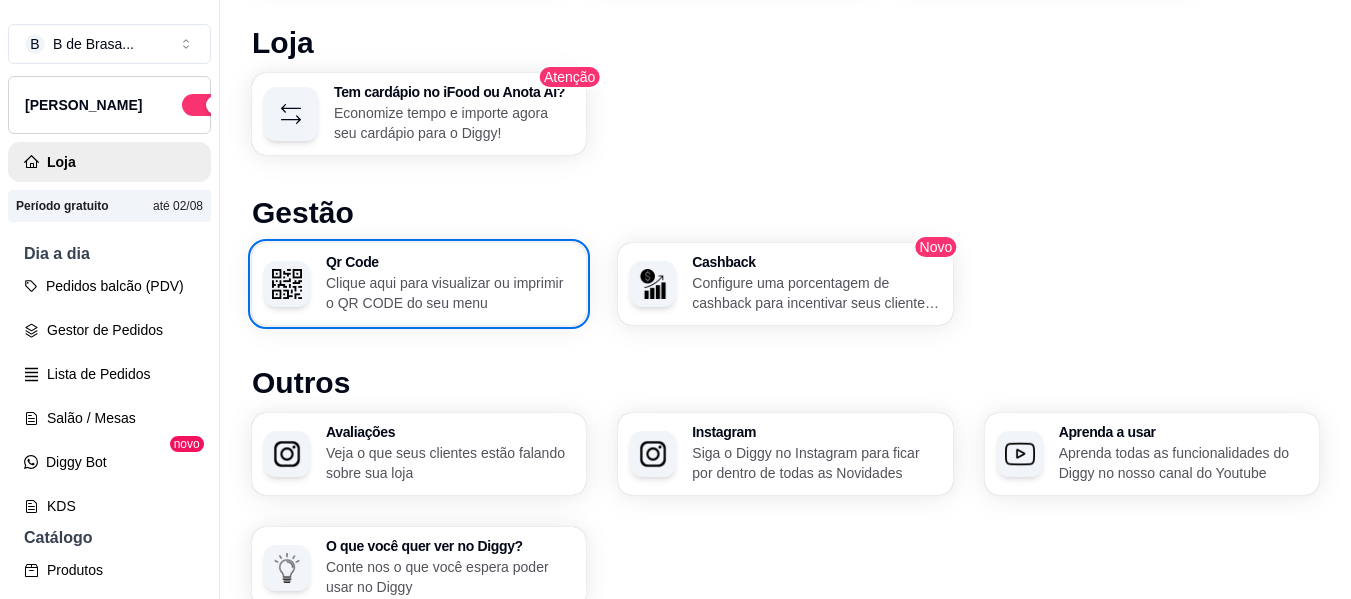 click on "Clique aqui para visualizar ou imprimir o QR CODE do seu menu" at bounding box center [450, 293] 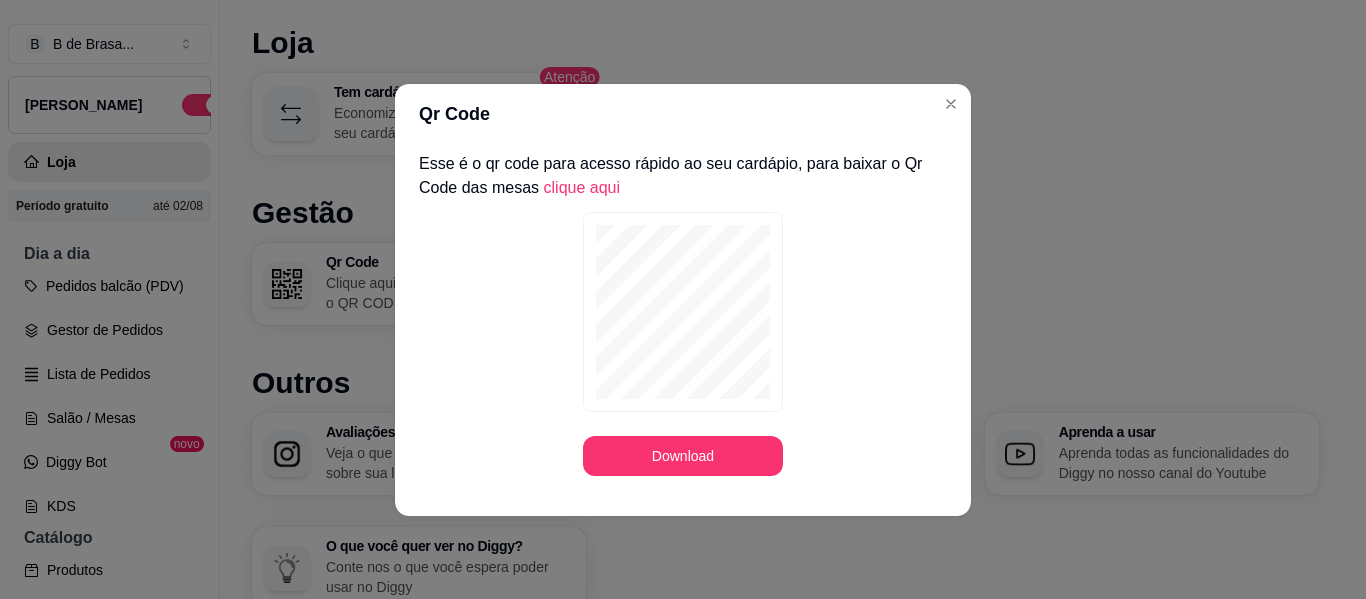 click on "clique aqui" at bounding box center (582, 187) 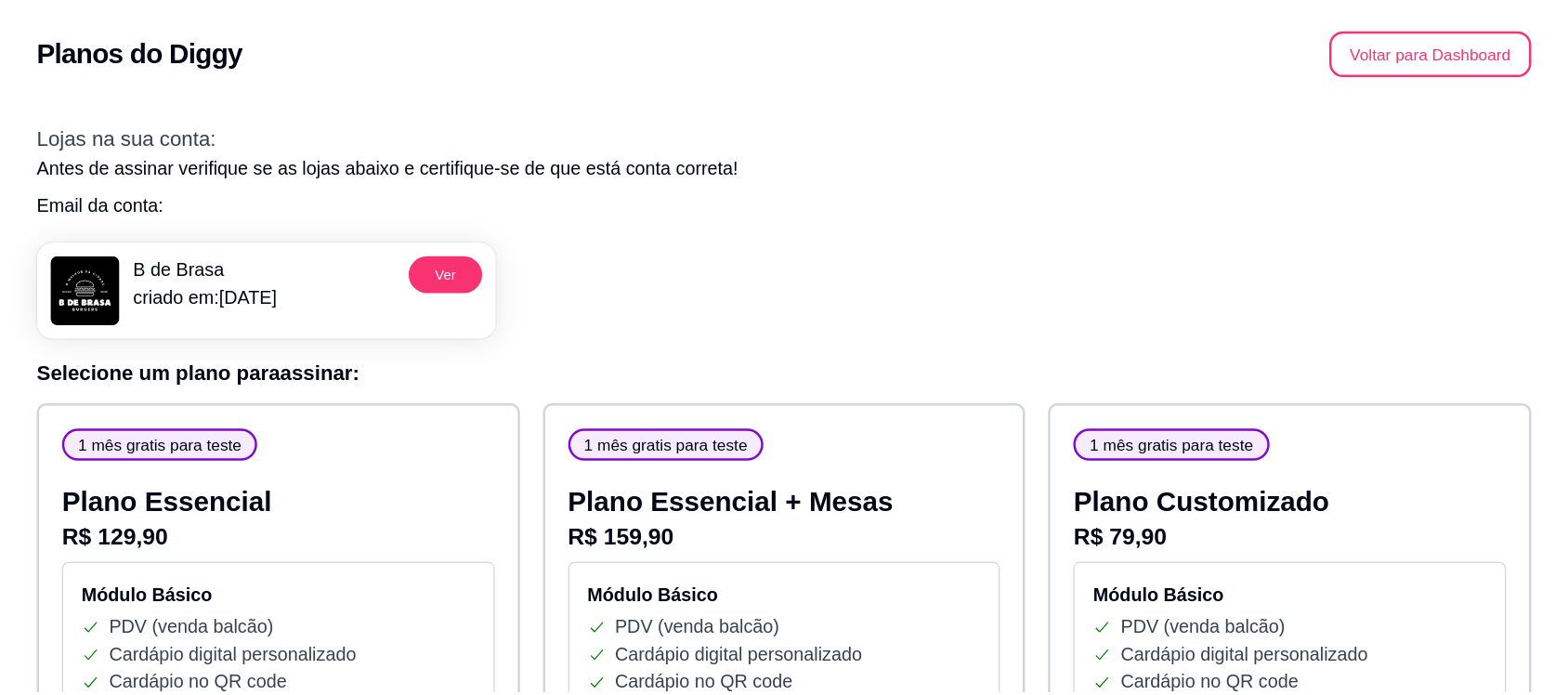 scroll, scrollTop: 0, scrollLeft: 0, axis: both 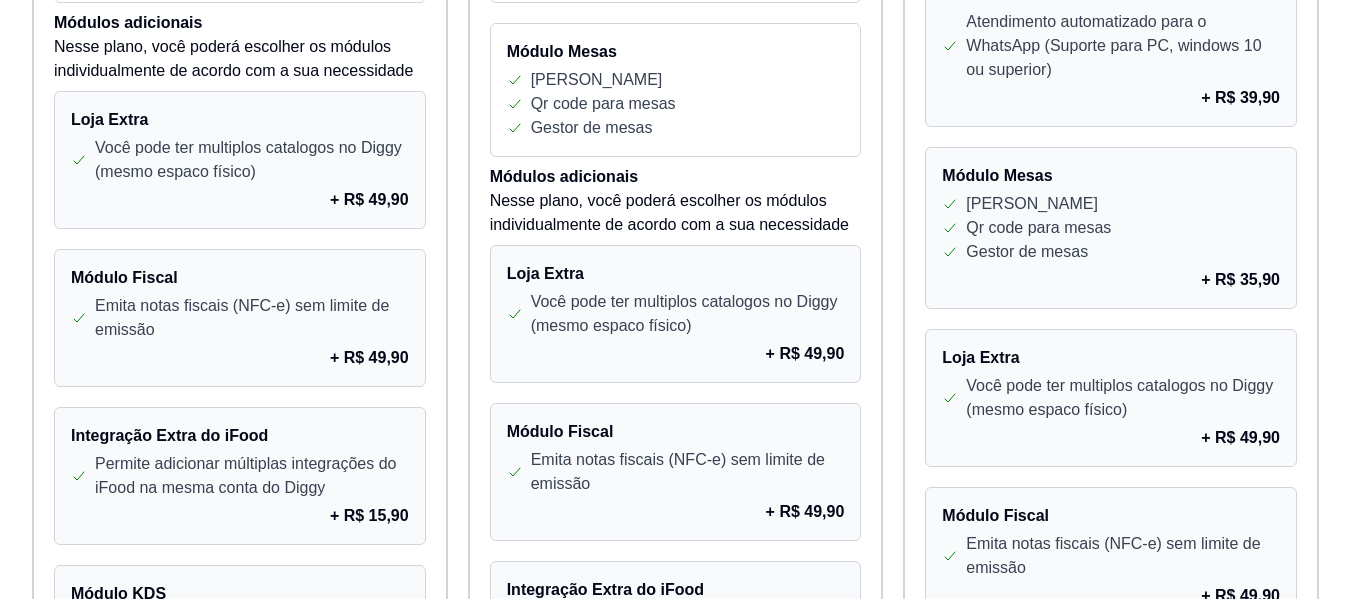 drag, startPoint x: 1195, startPoint y: 247, endPoint x: 1209, endPoint y: 257, distance: 17.20465 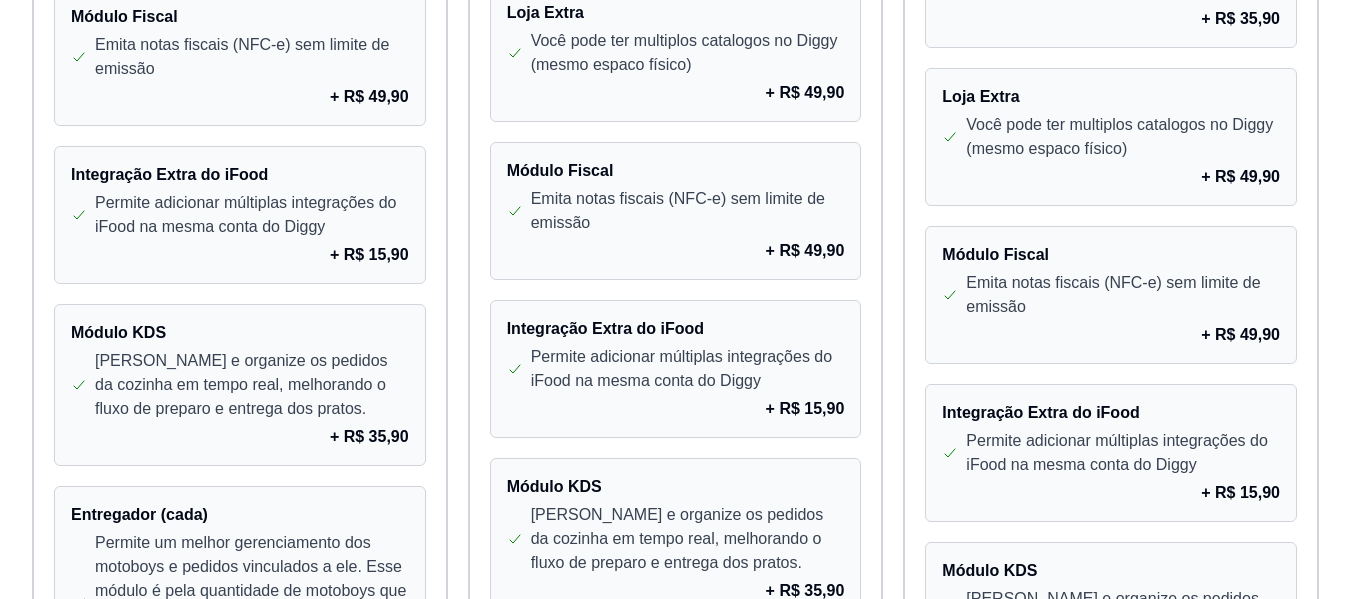 scroll, scrollTop: 1459, scrollLeft: 0, axis: vertical 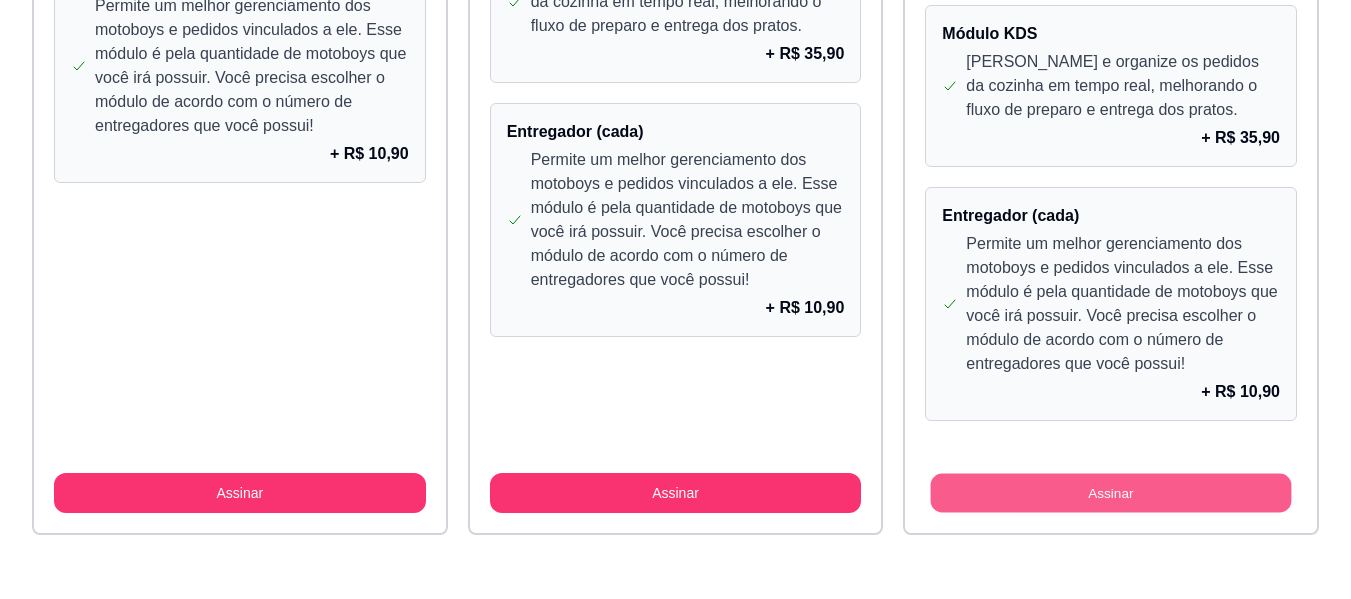 click on "Assinar" at bounding box center (1111, 493) 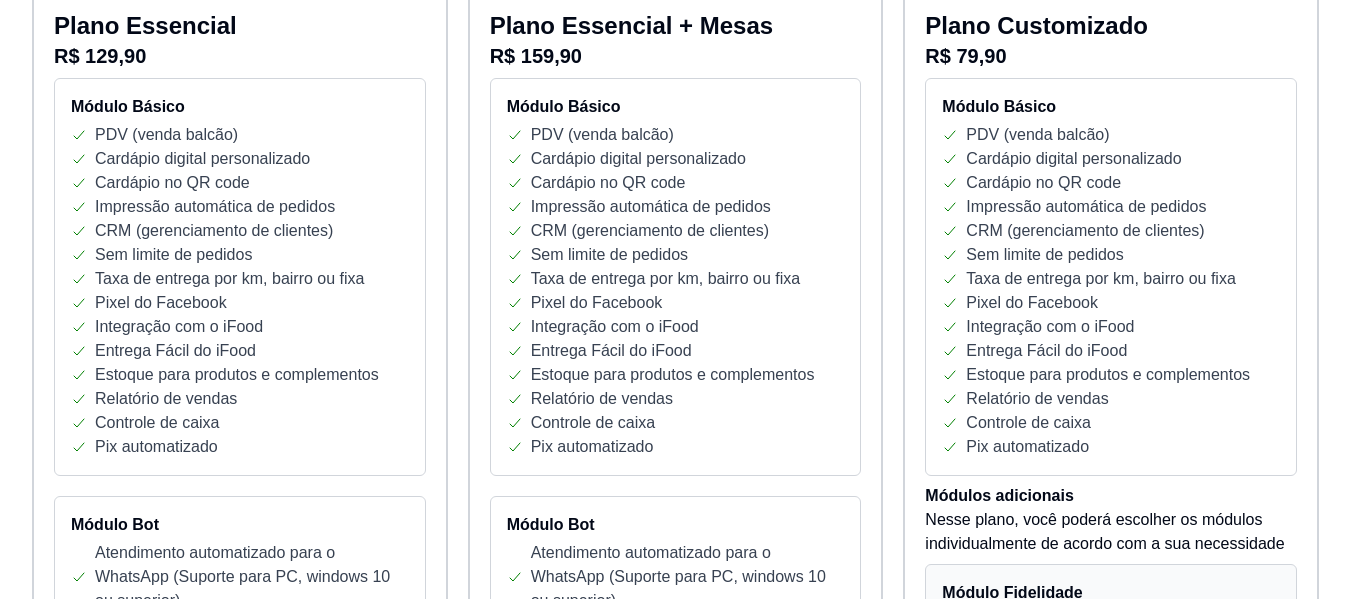 scroll, scrollTop: 399, scrollLeft: 0, axis: vertical 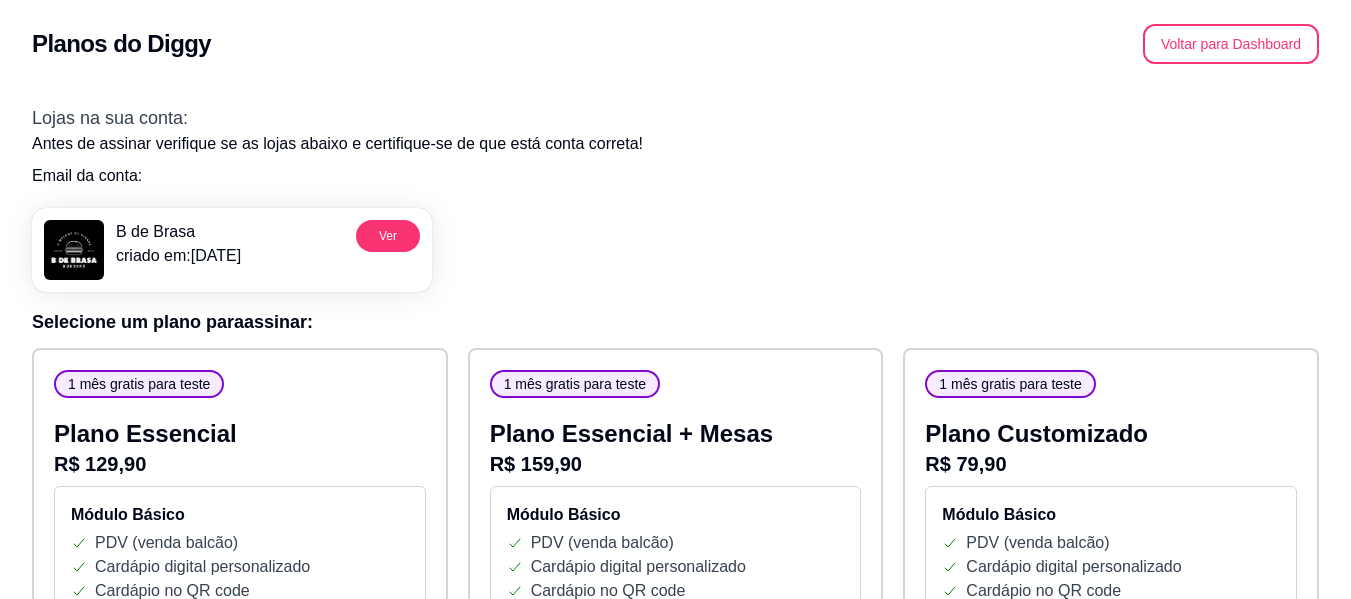 click on "Planos do Diggy Voltar para Dashboard" at bounding box center [675, 38] 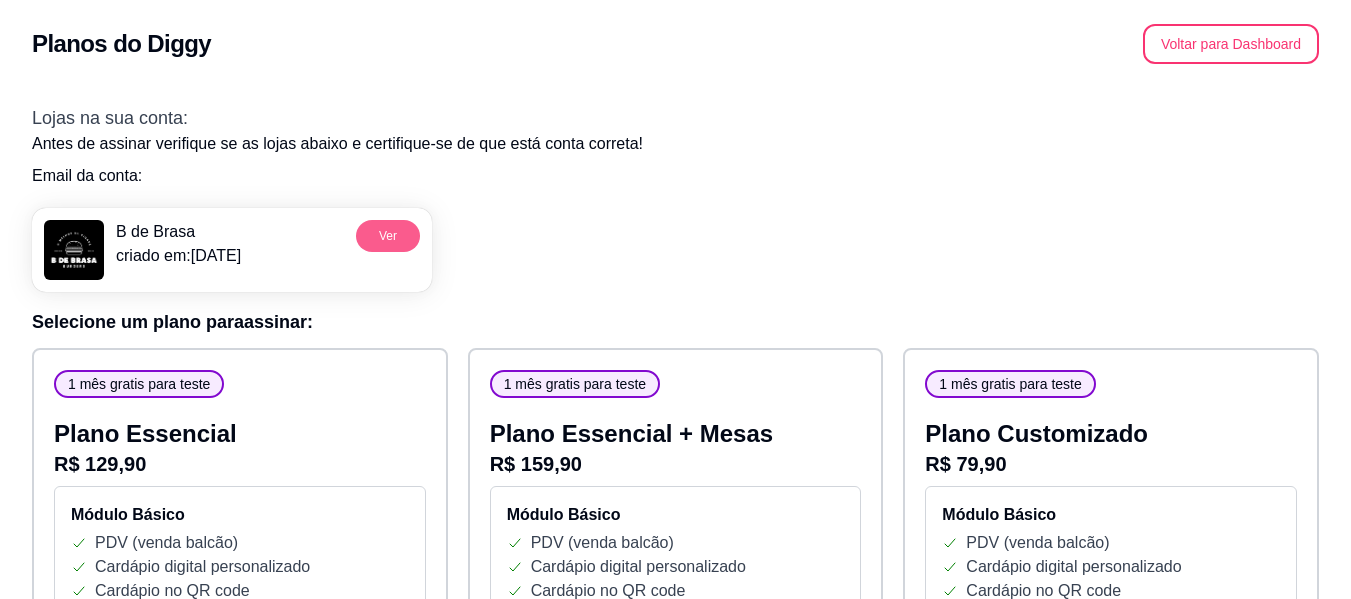click on "Ver" at bounding box center (388, 236) 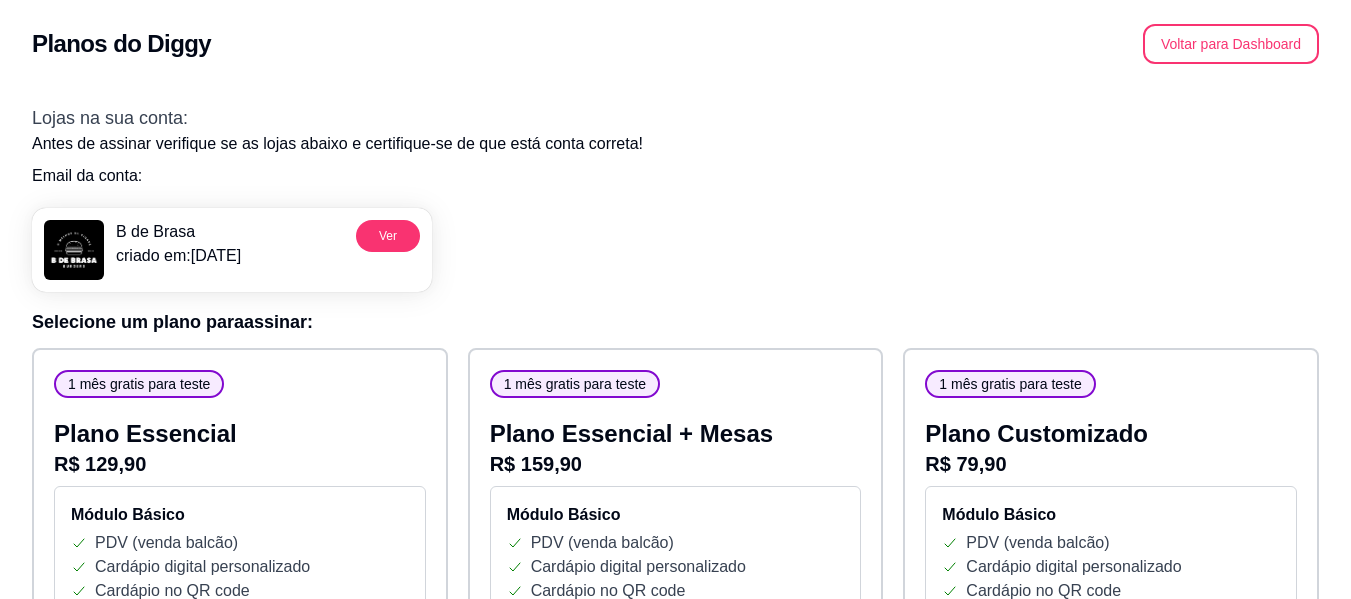 type 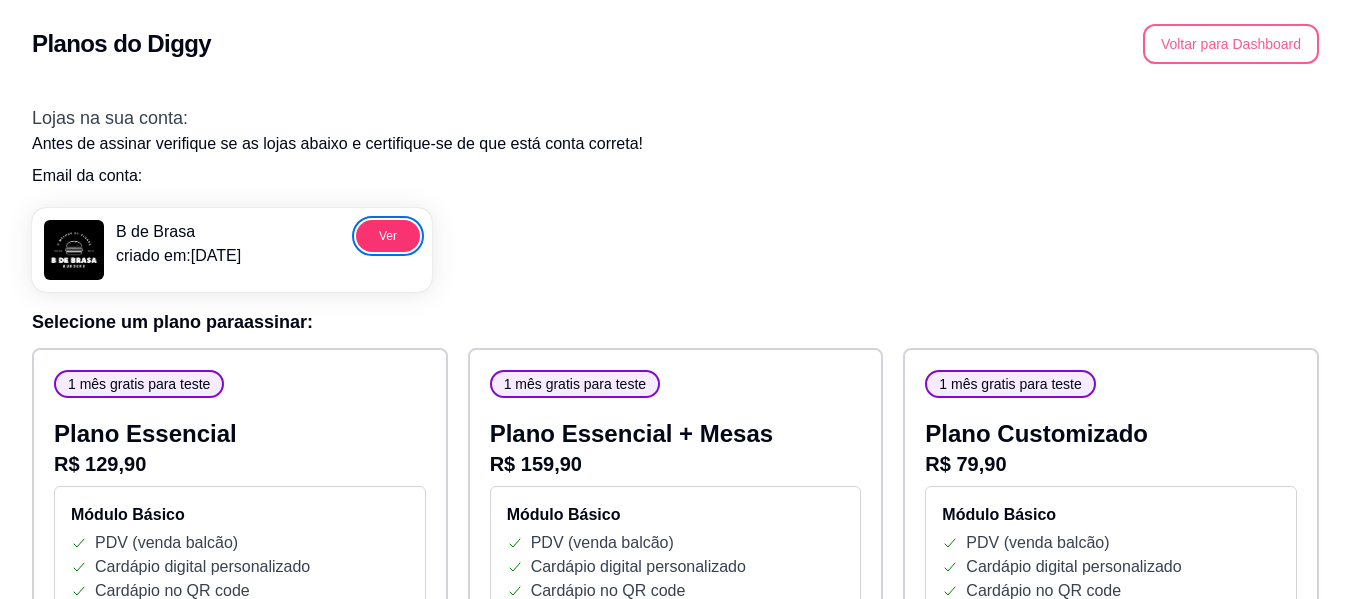 type 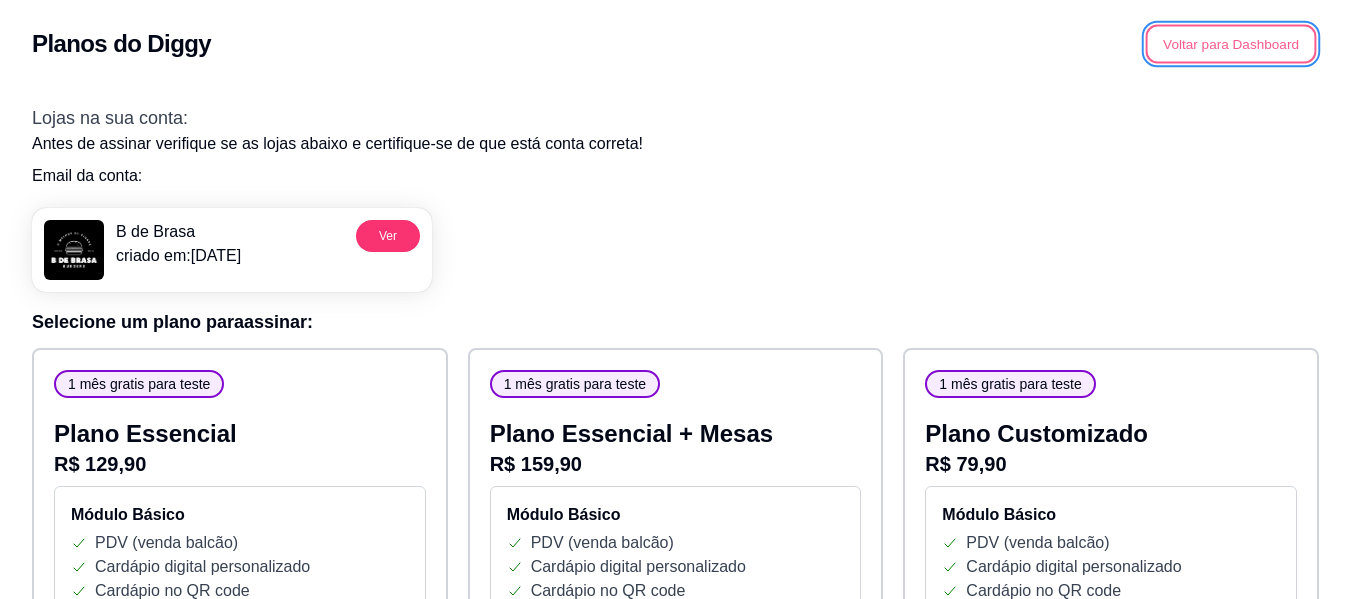 click on "Voltar para Dashboard" at bounding box center (1231, 44) 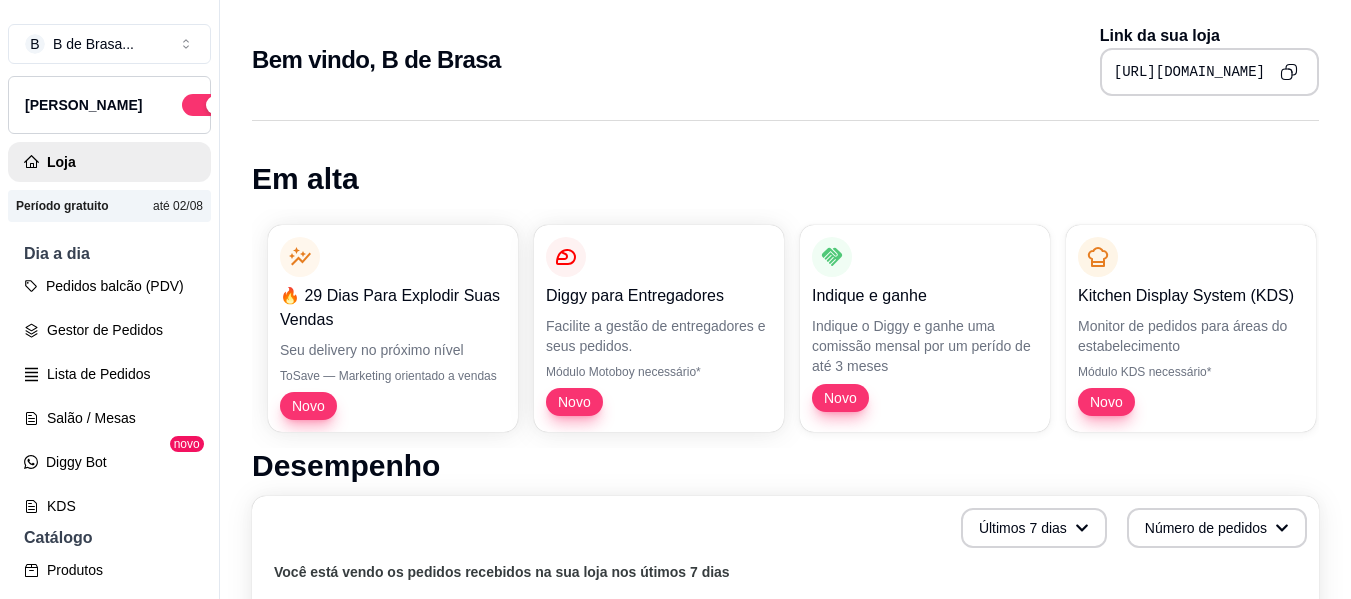 scroll, scrollTop: 0, scrollLeft: 0, axis: both 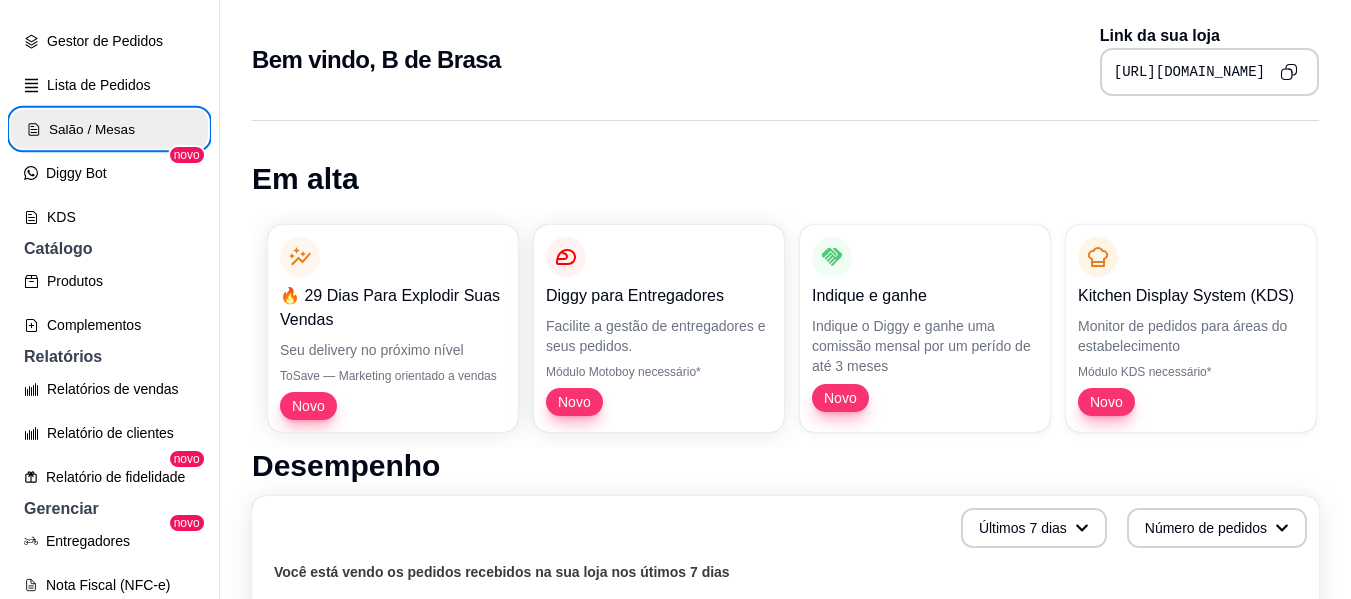 click on "Salão / Mesas" at bounding box center [109, 129] 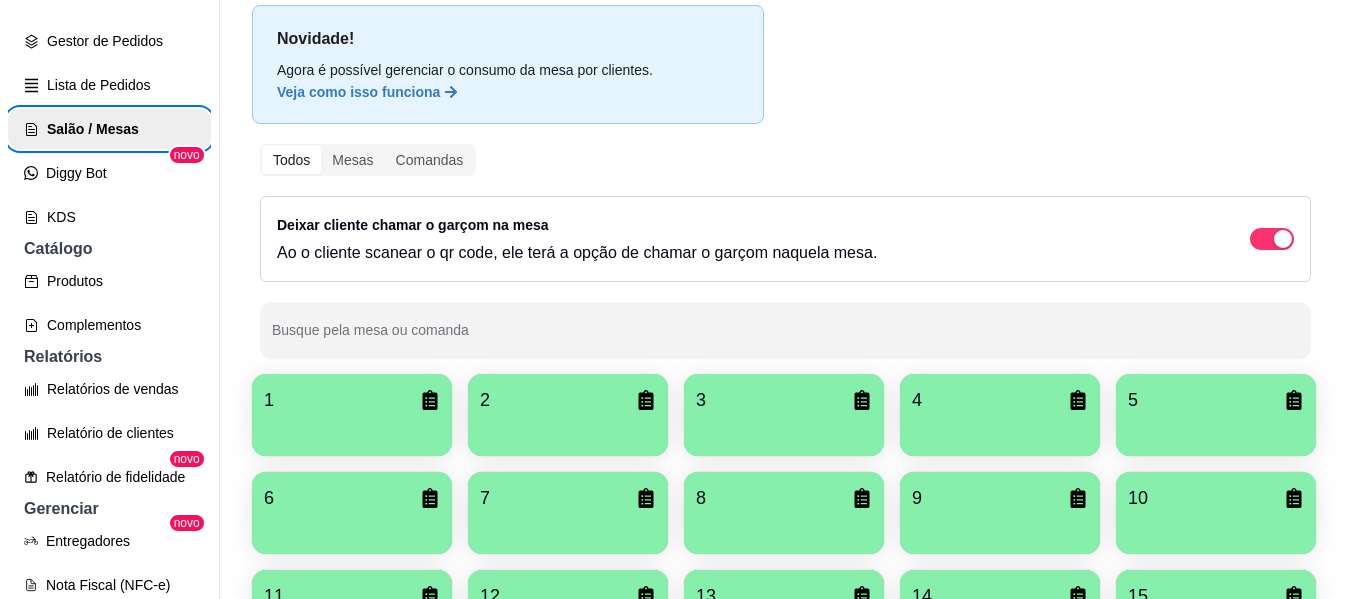 scroll, scrollTop: 129, scrollLeft: 0, axis: vertical 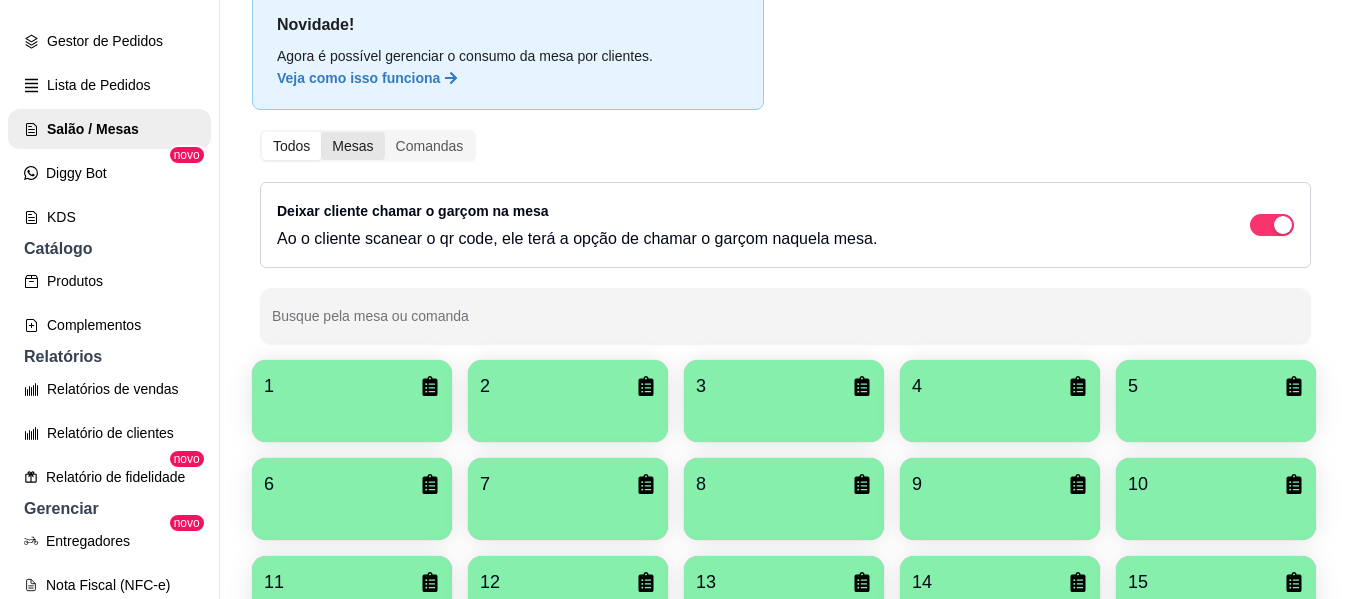 click on "Mesas" at bounding box center [352, 146] 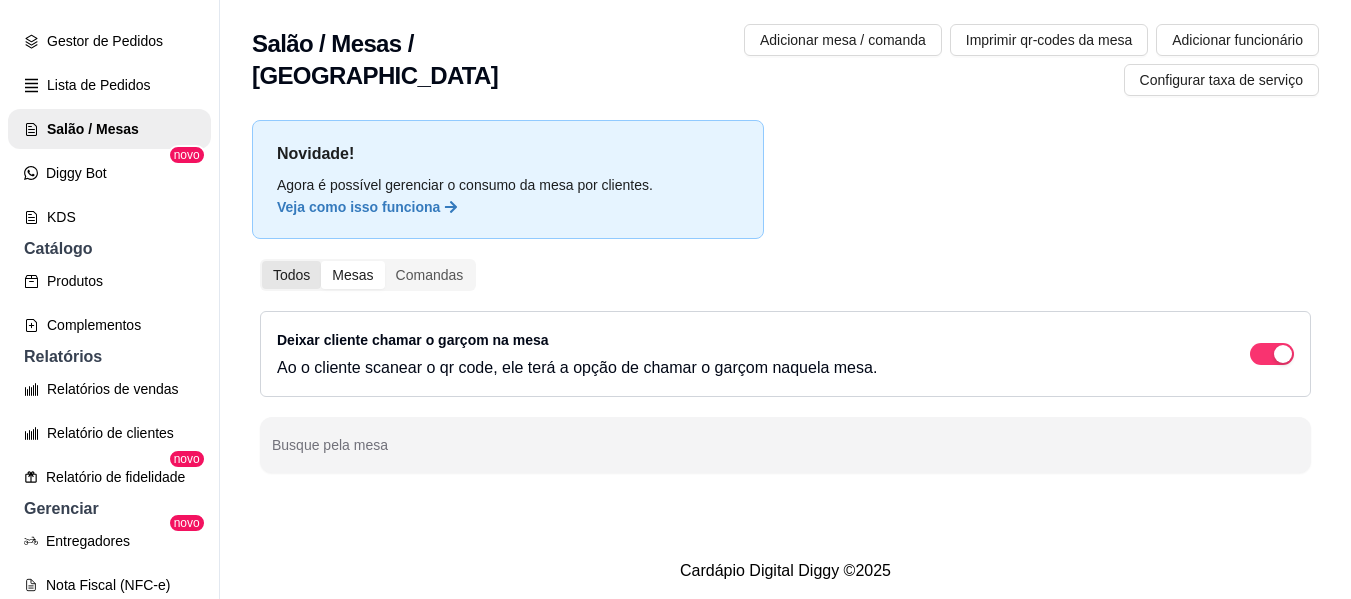 click on "Todos" at bounding box center [291, 275] 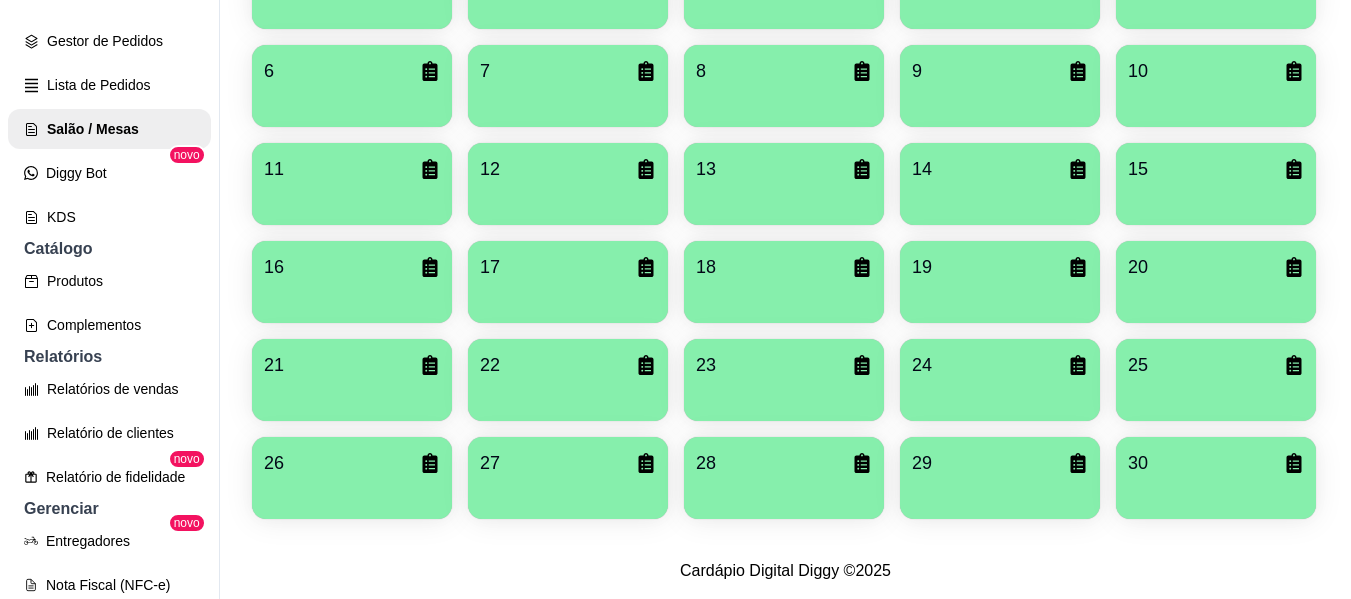 scroll, scrollTop: 753, scrollLeft: 0, axis: vertical 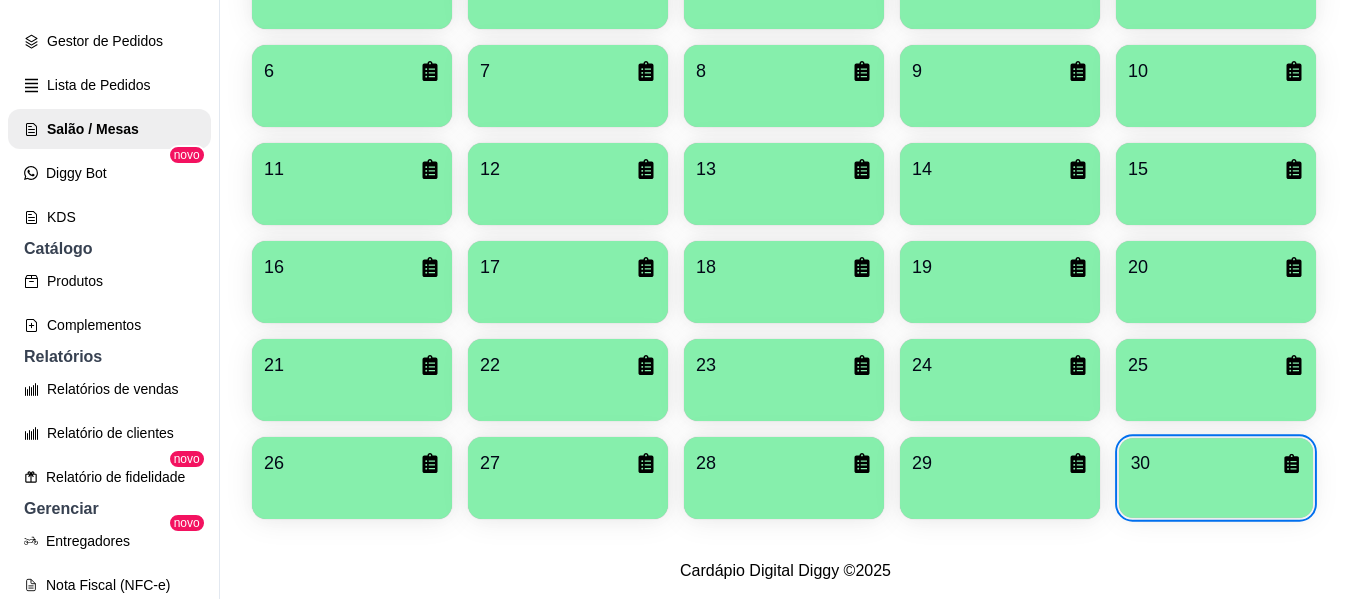 click 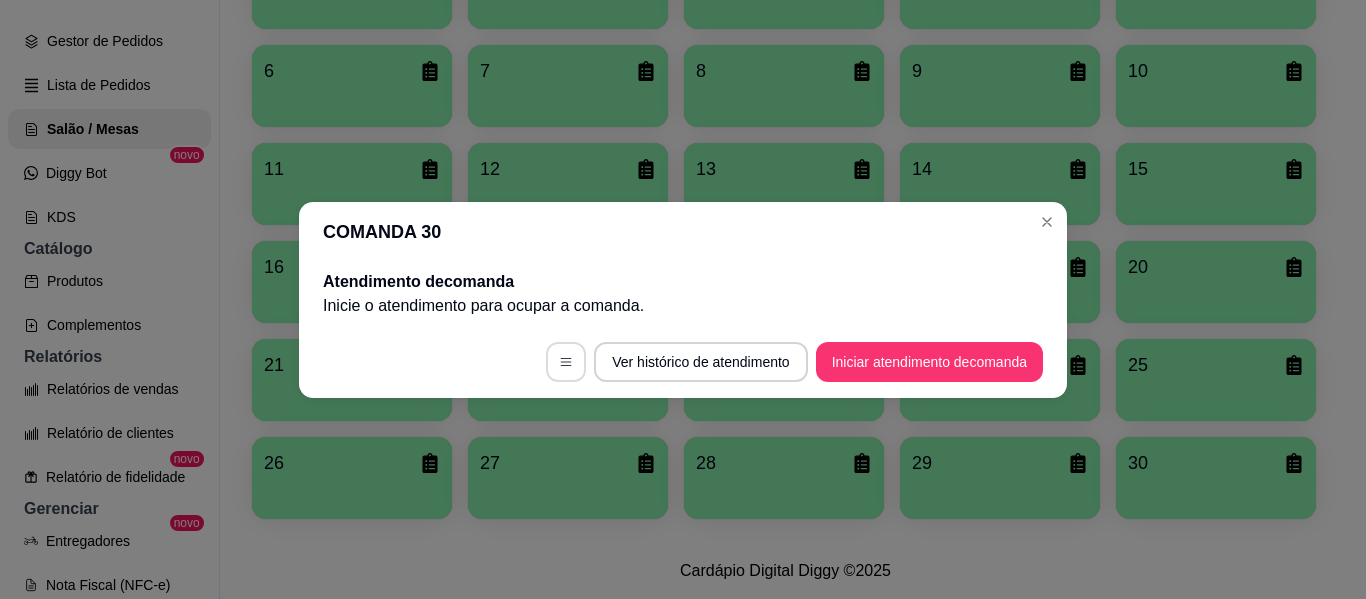 type 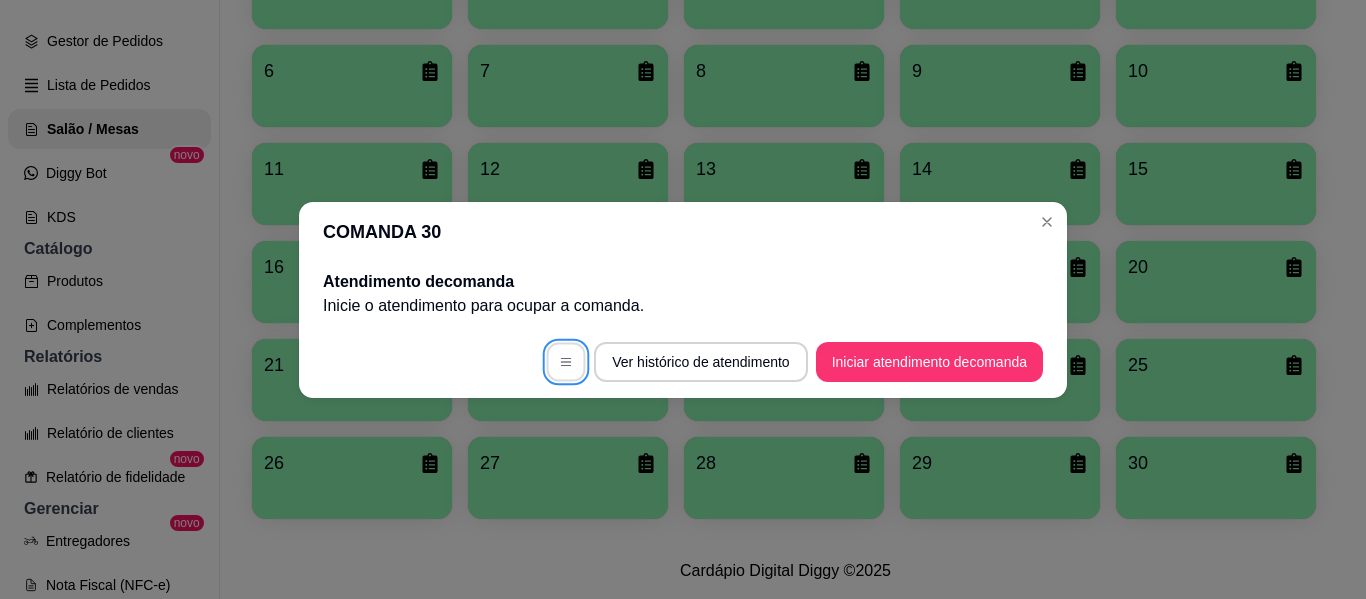 click at bounding box center [566, 361] 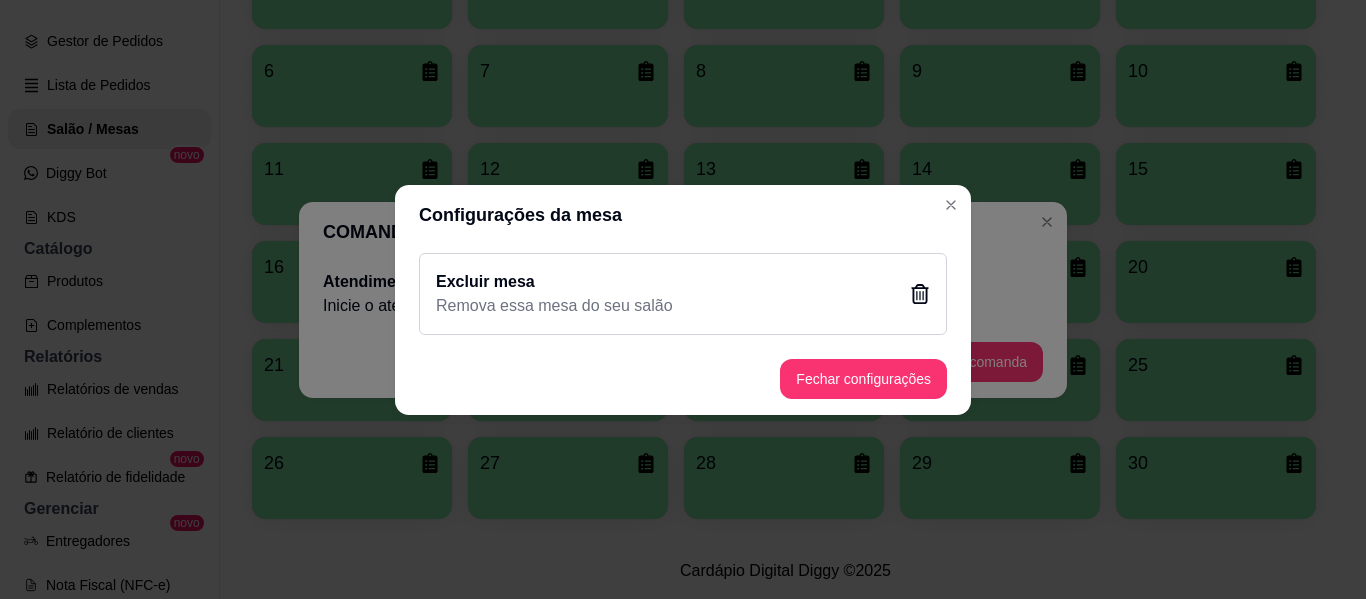 click 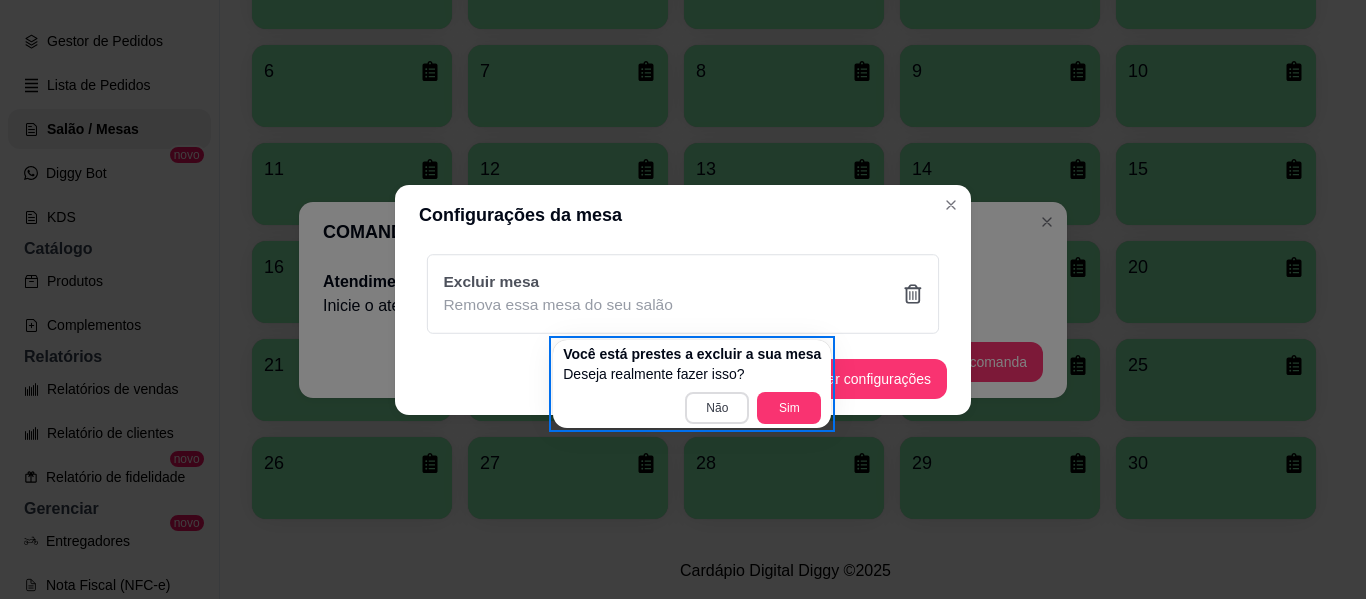type 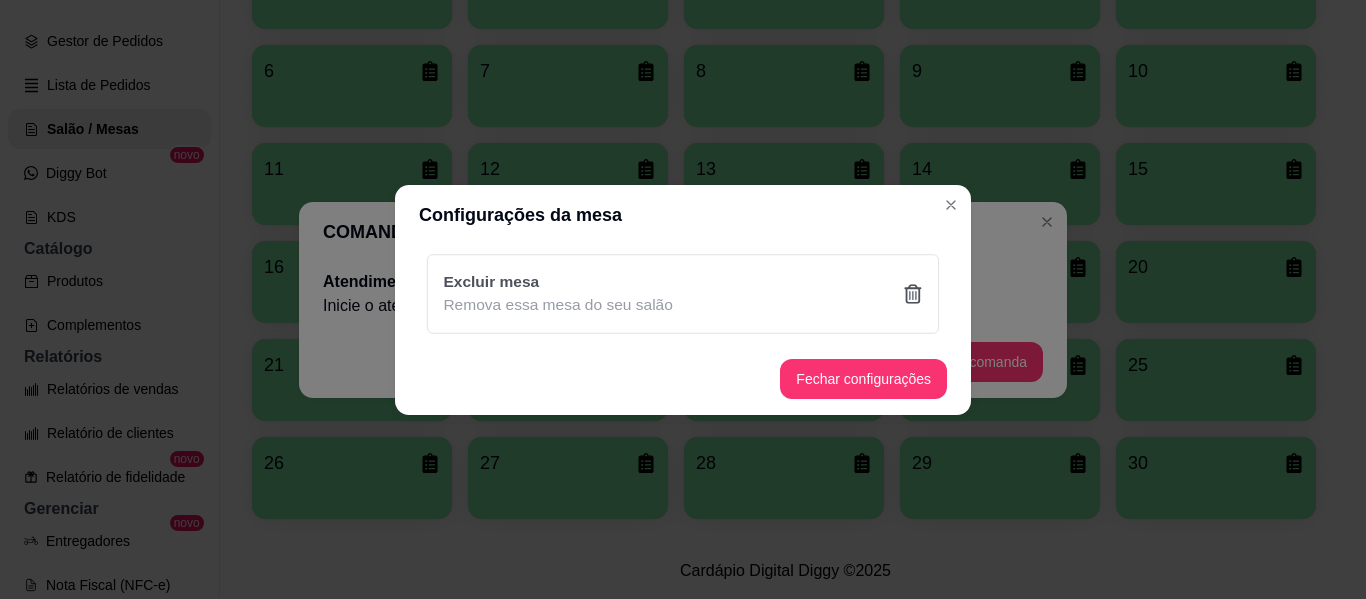 click on "Não" at bounding box center (717, 405) 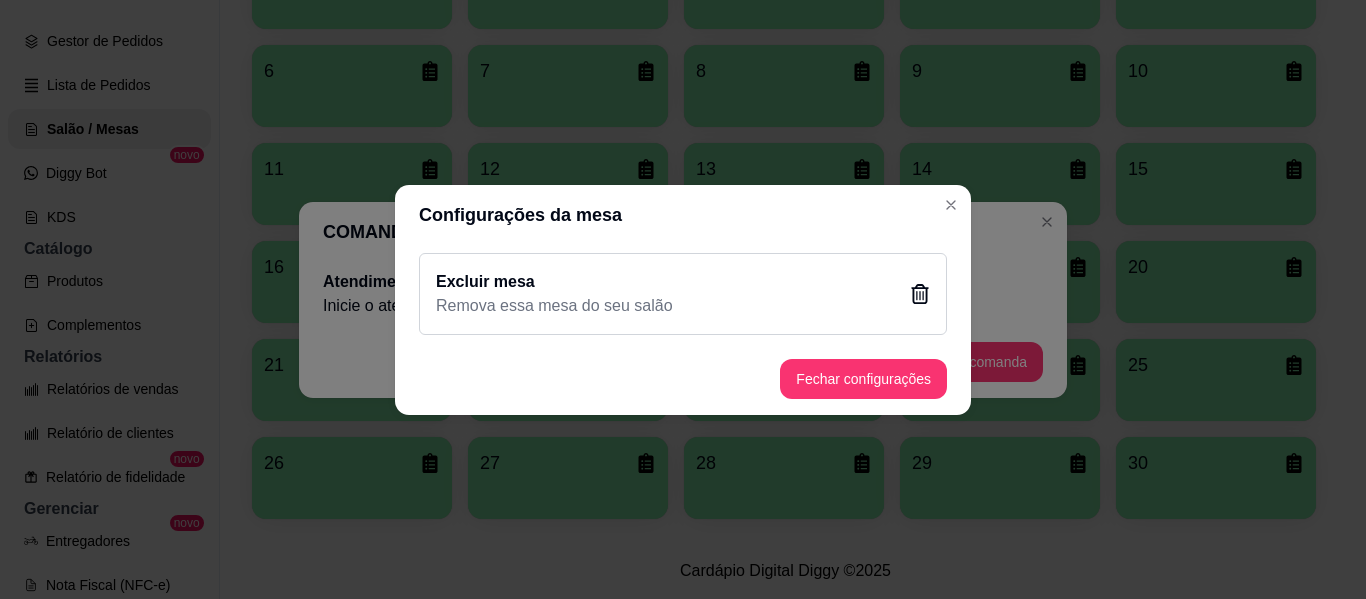 click 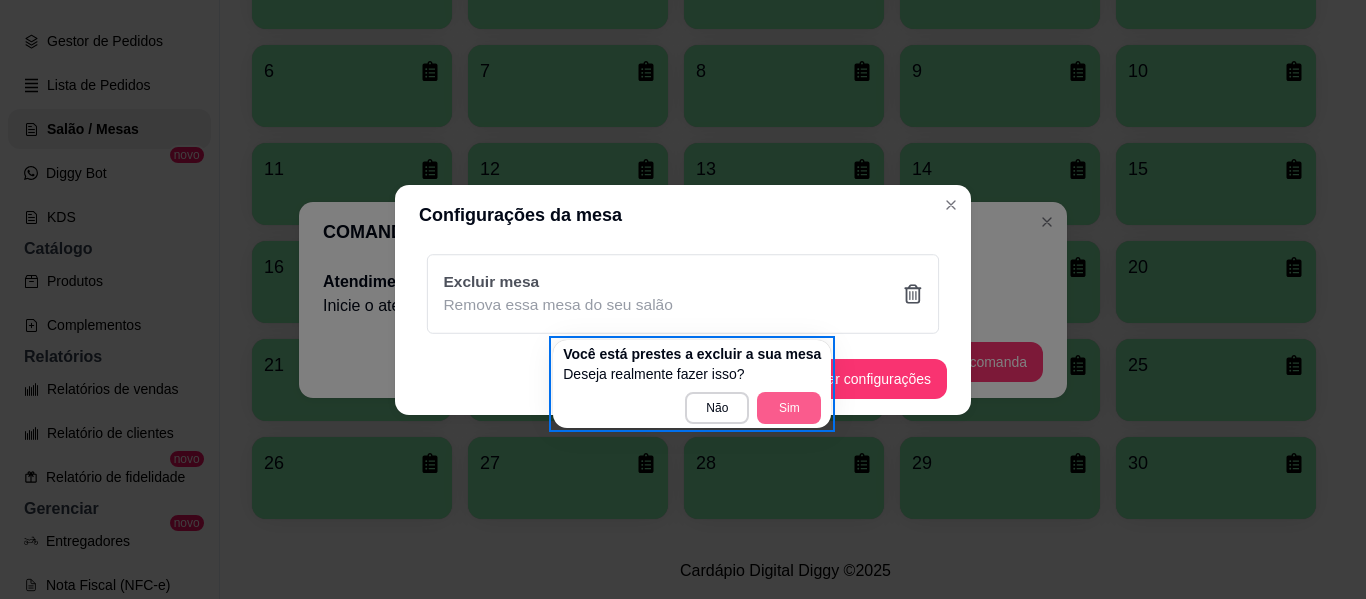 type 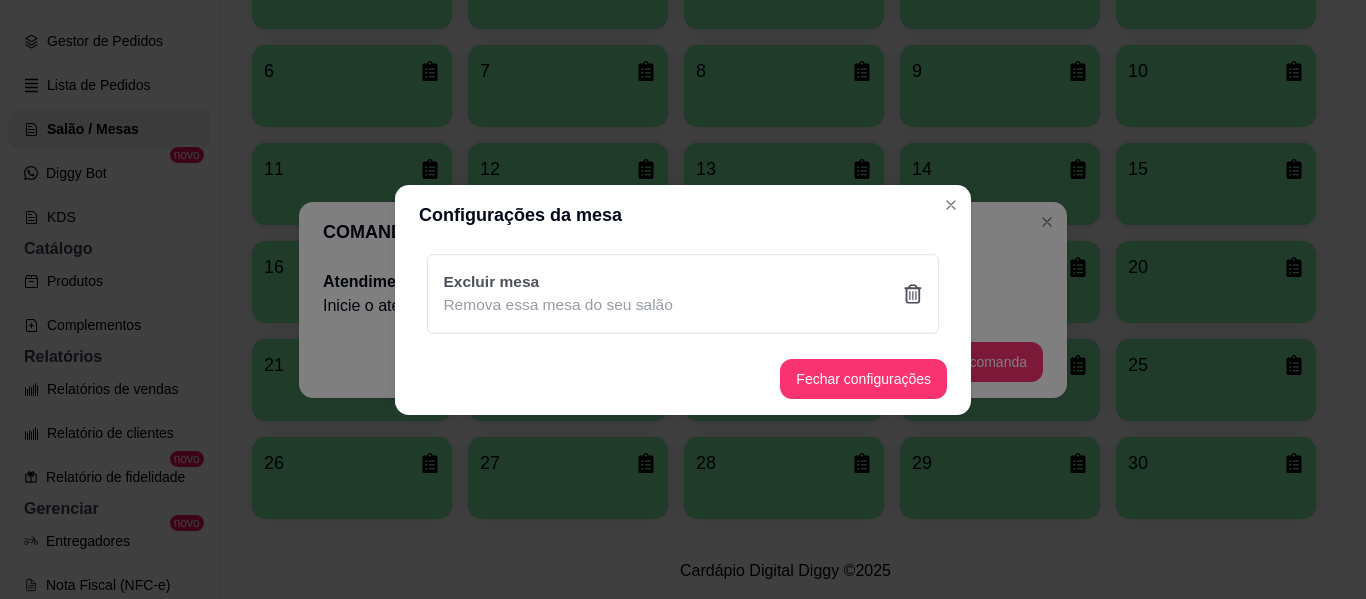 click on "Sim" at bounding box center (785, 405) 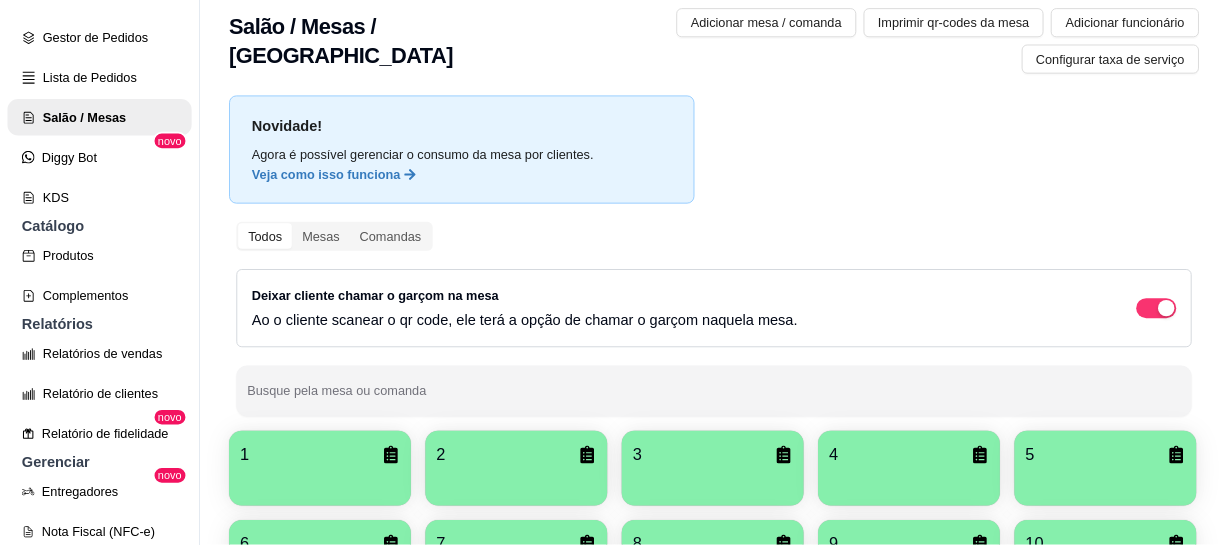 scroll, scrollTop: 0, scrollLeft: 0, axis: both 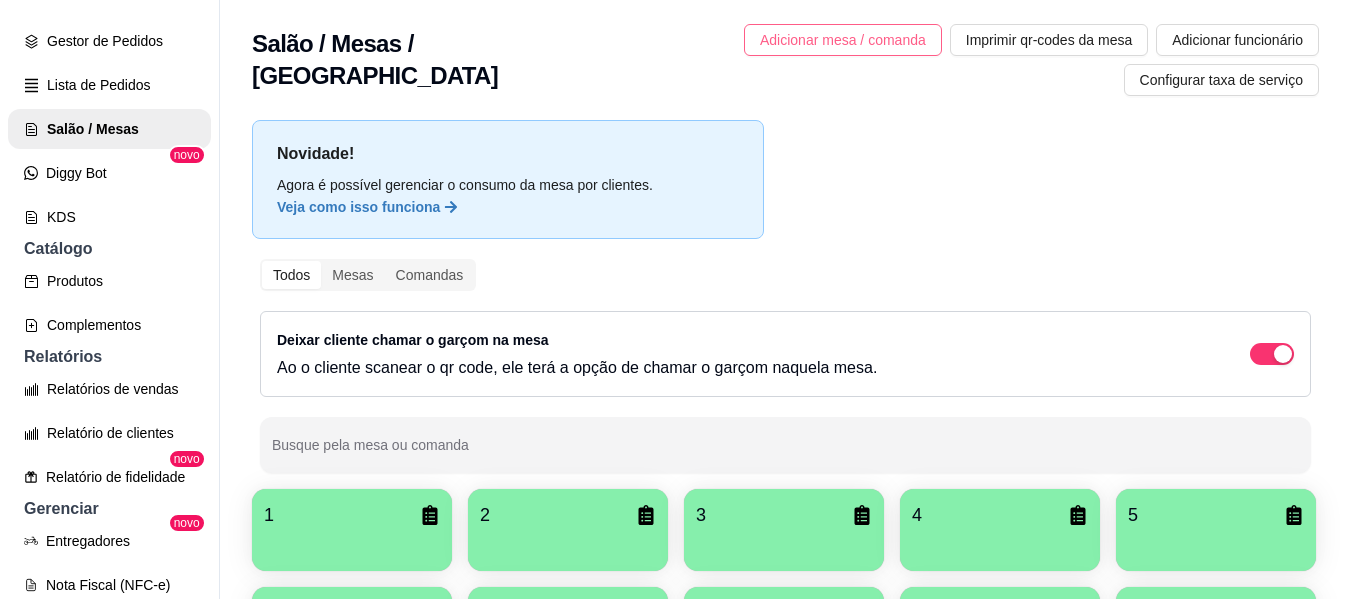 type 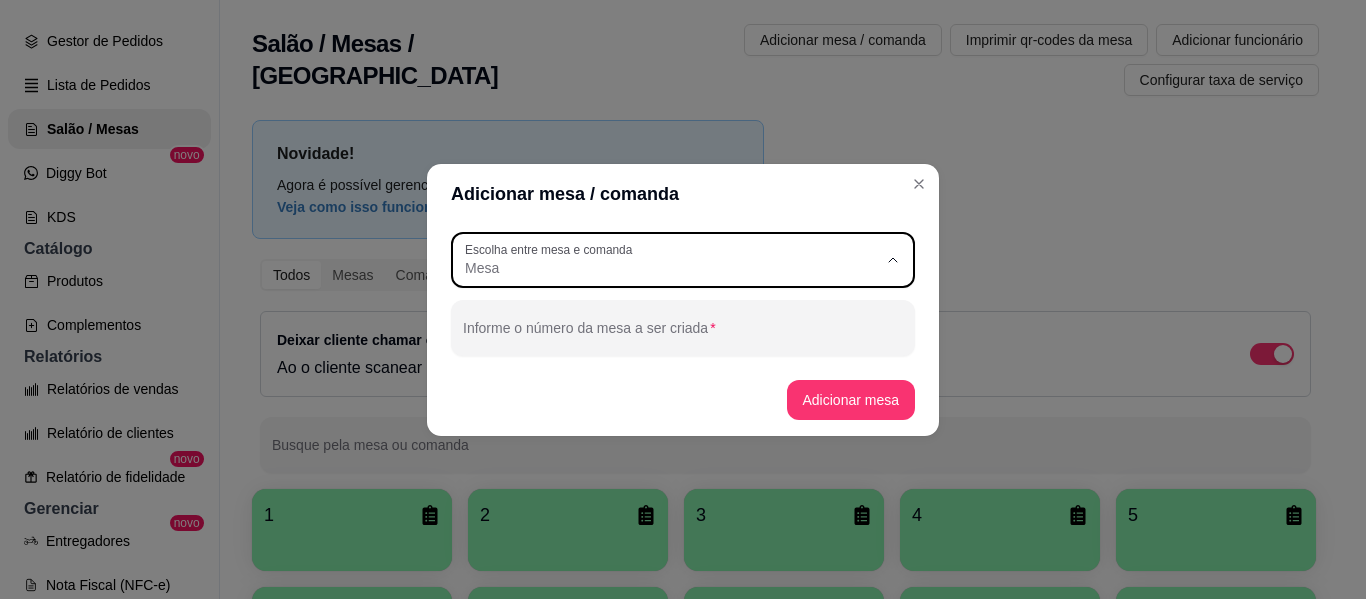 type 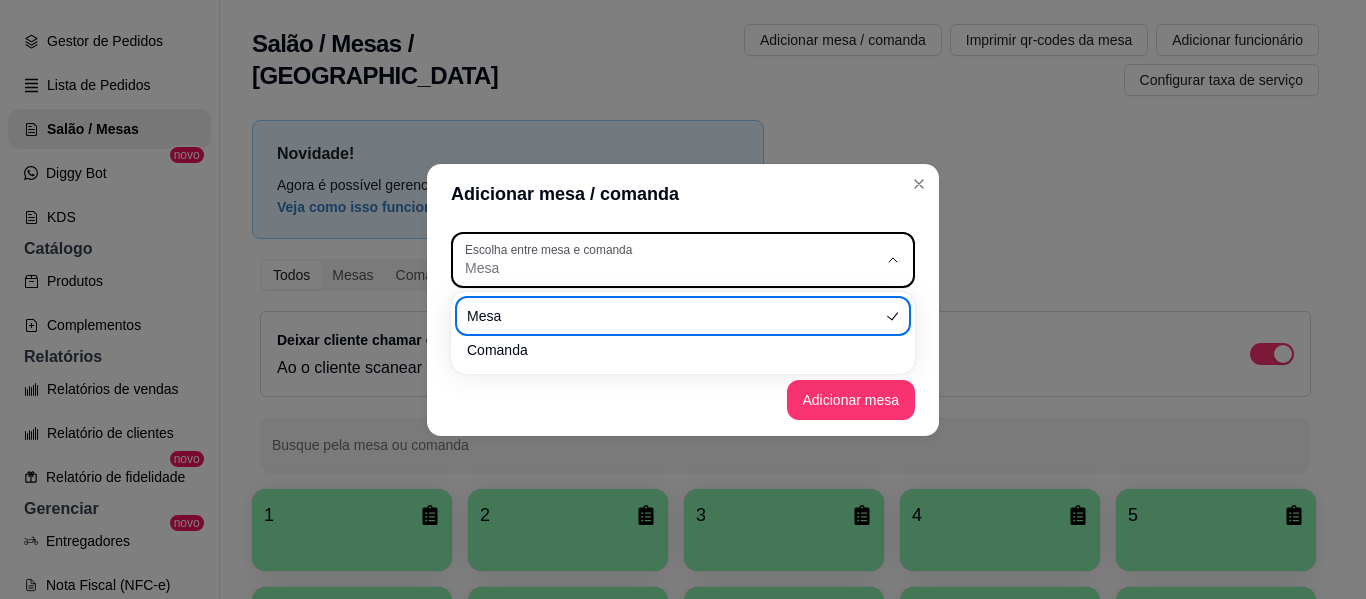 click on "Mesa" at bounding box center (671, 260) 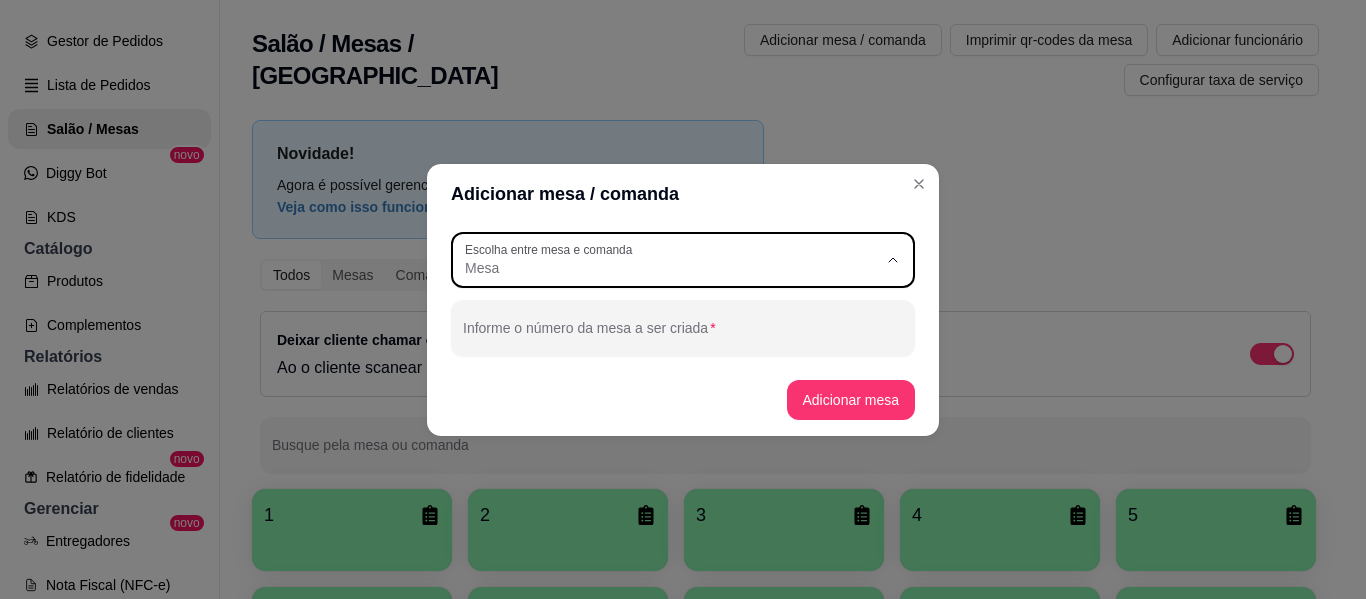 click on "Mesa" at bounding box center [674, 314] 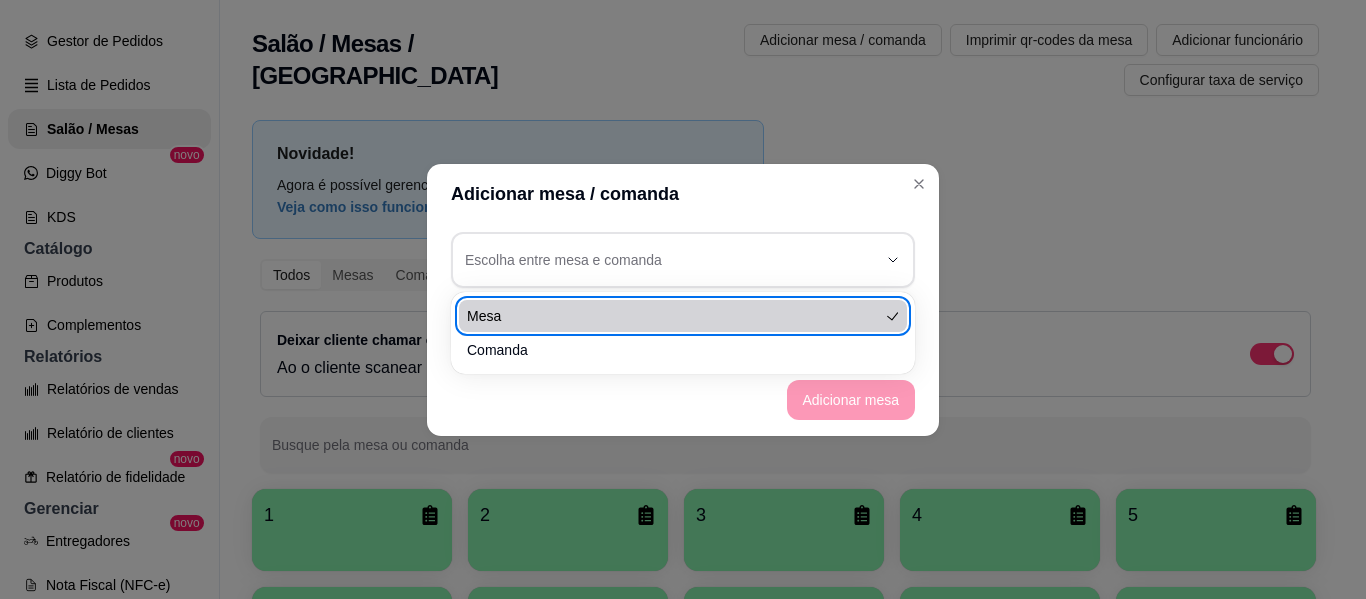 type 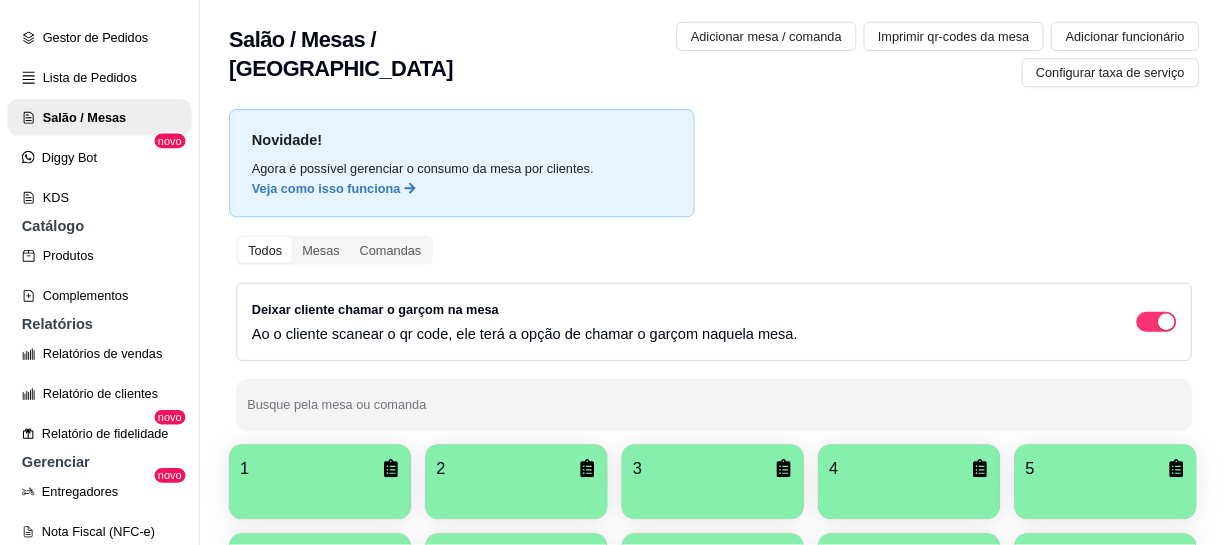 scroll, scrollTop: 289, scrollLeft: 0, axis: vertical 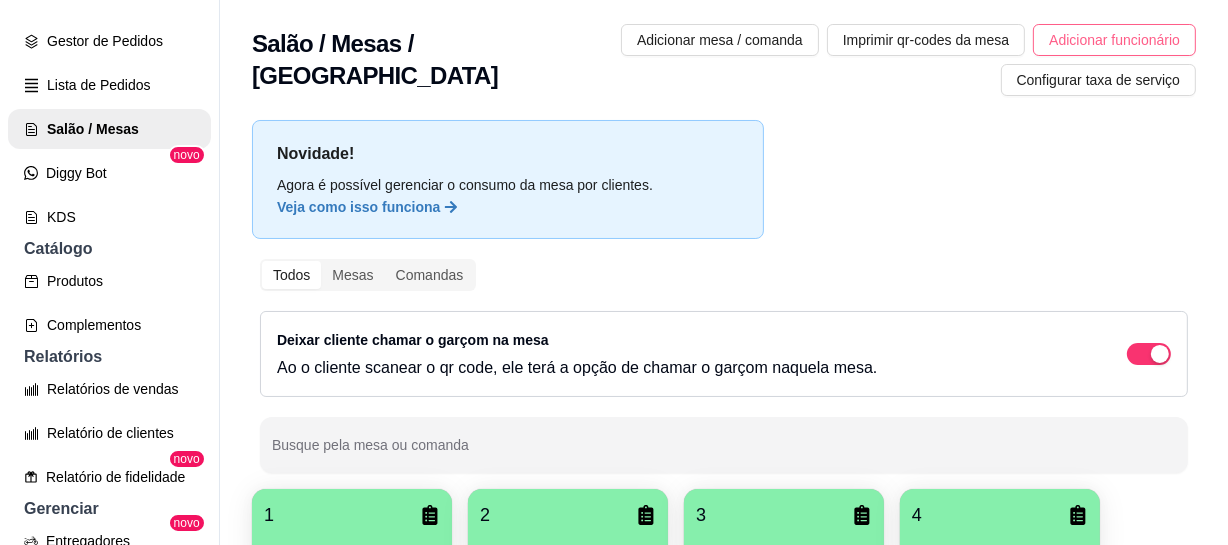 type 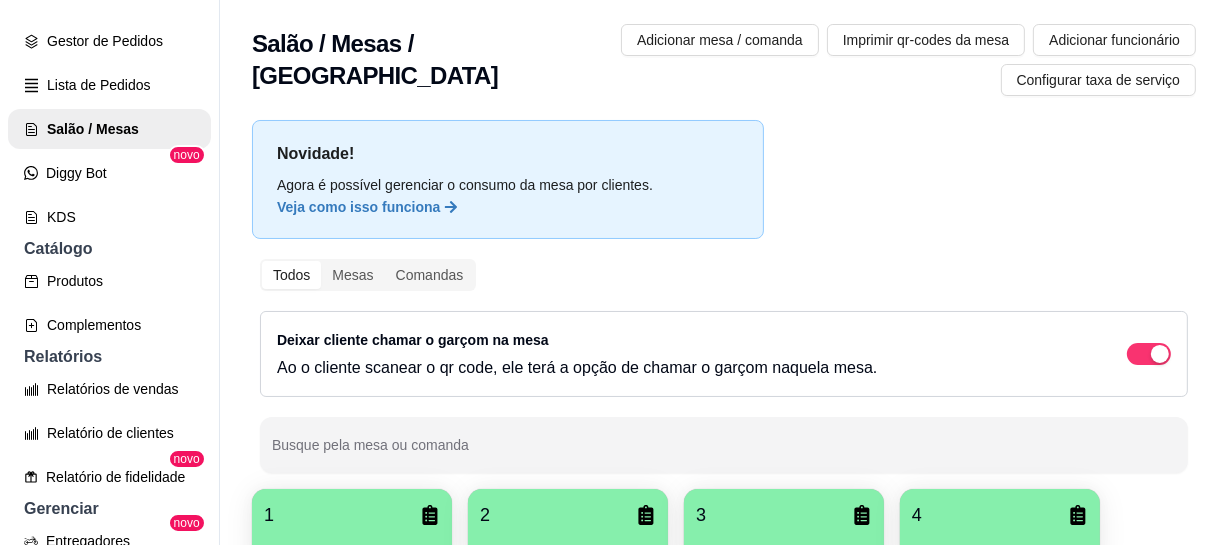 click on "B B de Brasa ... Loja Aberta Loja Período gratuito até 02/08   Dia a dia Pedidos balcão (PDV) Gestor de Pedidos Lista de Pedidos Salão / Mesas Diggy Bot novo KDS Catálogo Produtos Complementos Relatórios Relatórios de vendas Relatório de clientes Relatório de fidelidade novo Gerenciar Entregadores novo Nota Fiscal (NFC-e) Controle de caixa Controle de fiado Cupons Clientes Estoque Configurações Diggy Planos Precisa de ajuda? Sair Salão / Mesas / Comandas Adicionar mesa / comanda Imprimir qr-codes da mesa Adicionar funcionário Configurar taxa de serviço Novidade! Agora é possível gerenciar o consumo da mesa por clientes.   Veja como isso funciona Todos Mesas Comandas Deixar cliente chamar o garçom na mesa Ao o cliente scanear o qr code, ele terá a opção de chamar o garçom naquela mesa. Busque pela mesa ou comanda
1 2 3 4 5 6 7 8 9 10 11 12 13 14 15 16 17 18 19 20 21 22 23 24 25 26 27 28 29 Cardápio Digital Diggy © 2025" at bounding box center [614, 272] 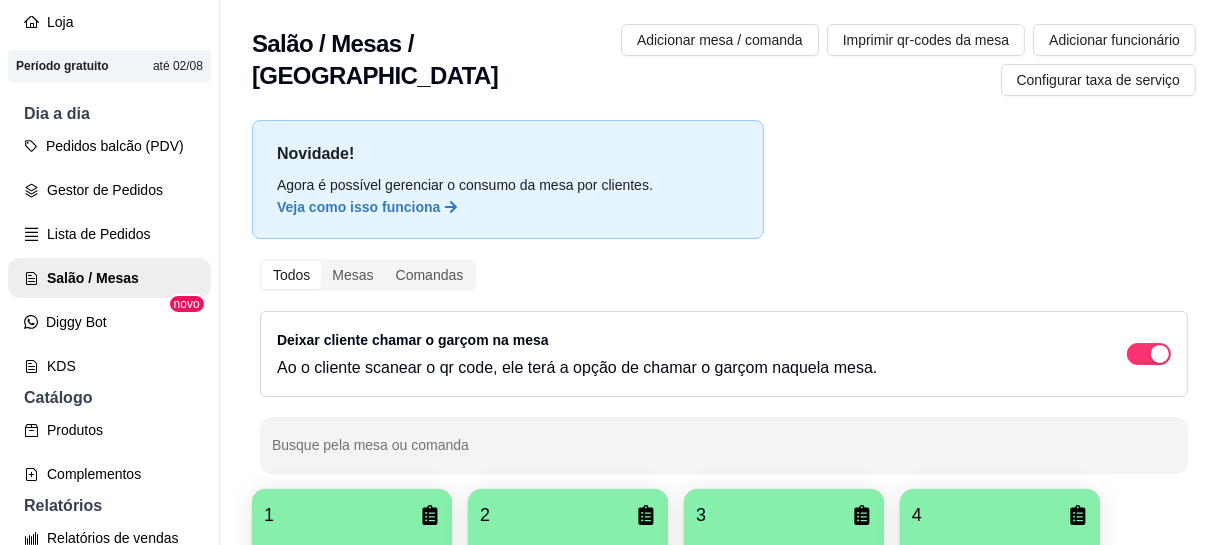 scroll, scrollTop: 0, scrollLeft: 0, axis: both 